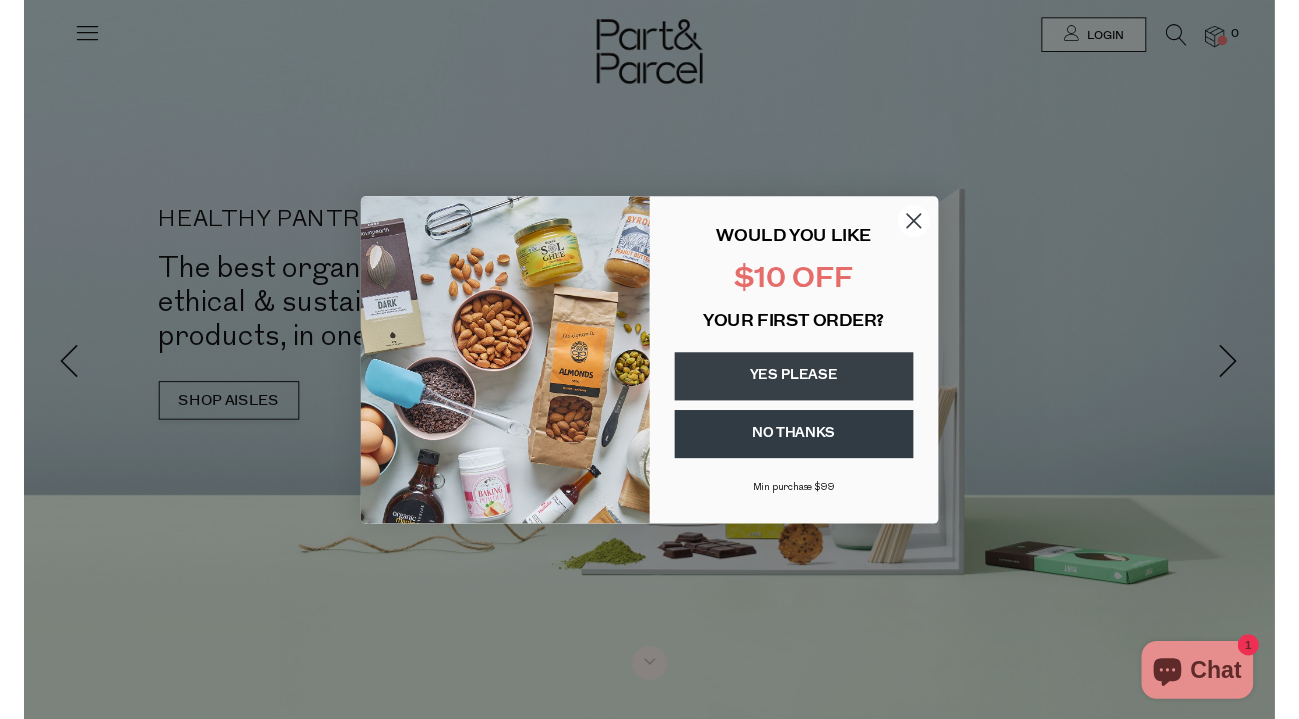 scroll, scrollTop: 0, scrollLeft: 0, axis: both 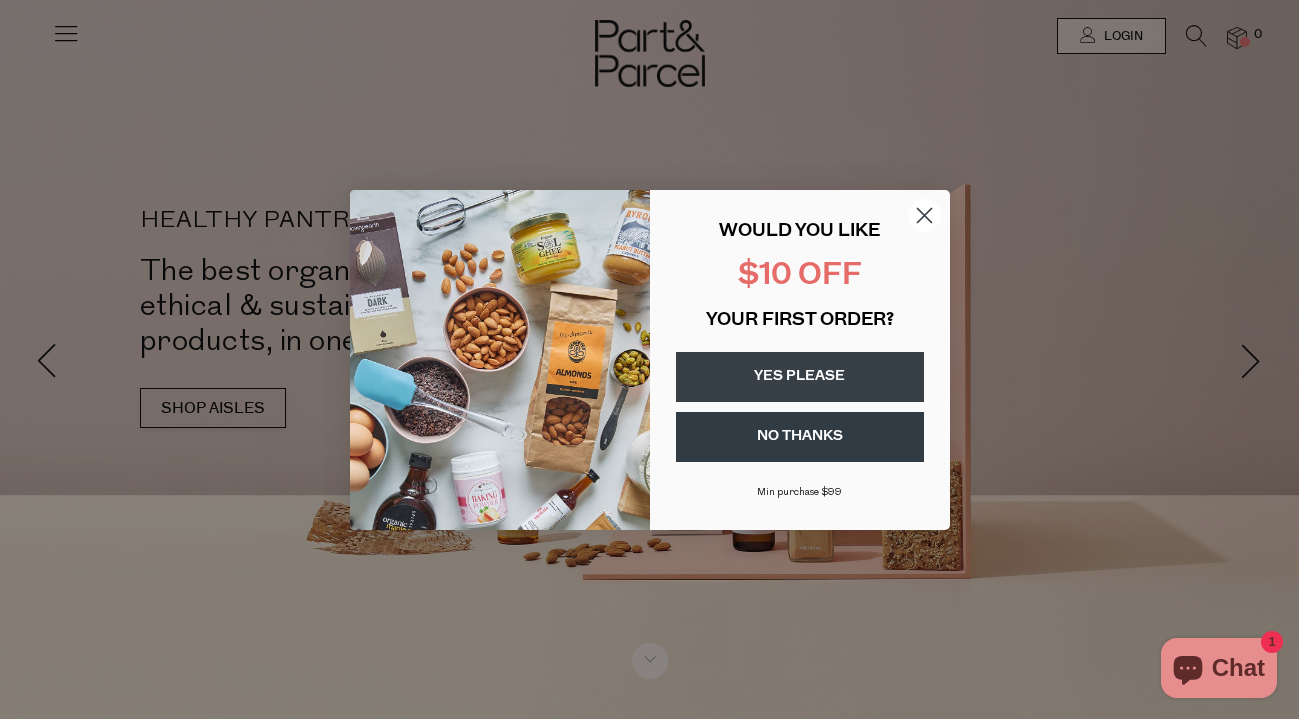 click on "YES PLEASE" at bounding box center (800, 377) 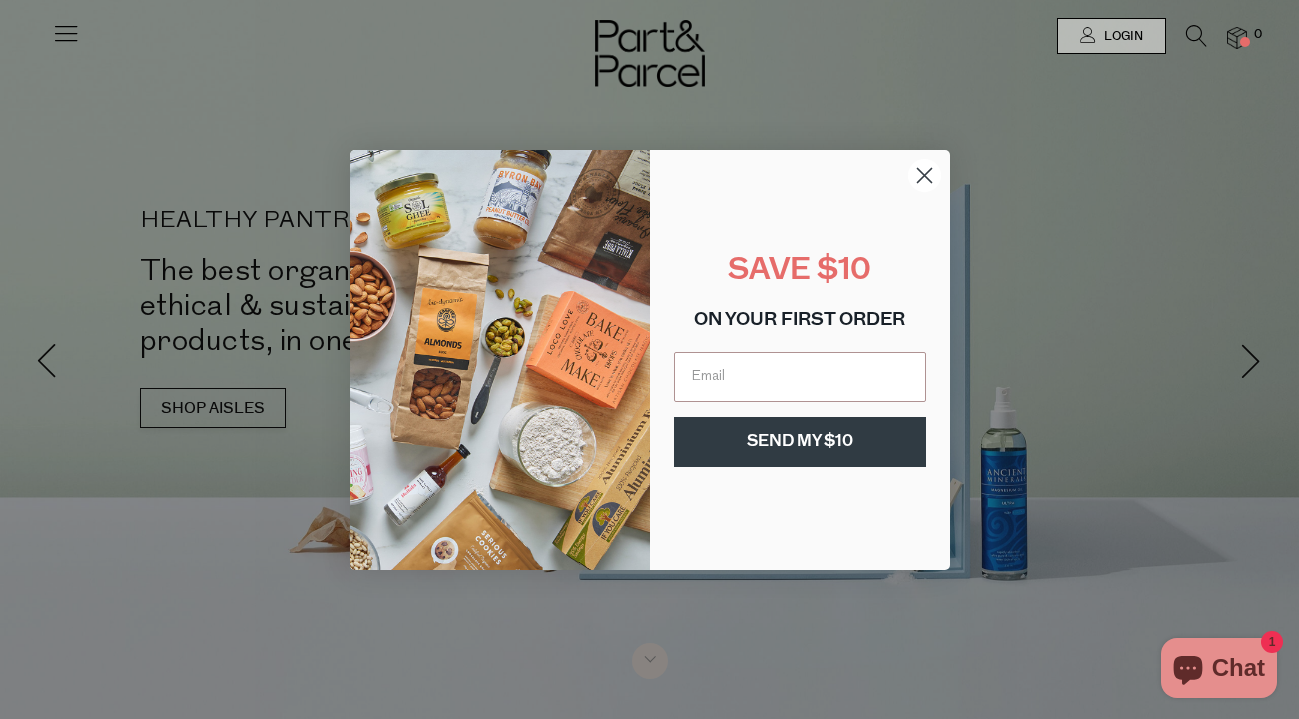 type on "nell@connectsport.com.au" 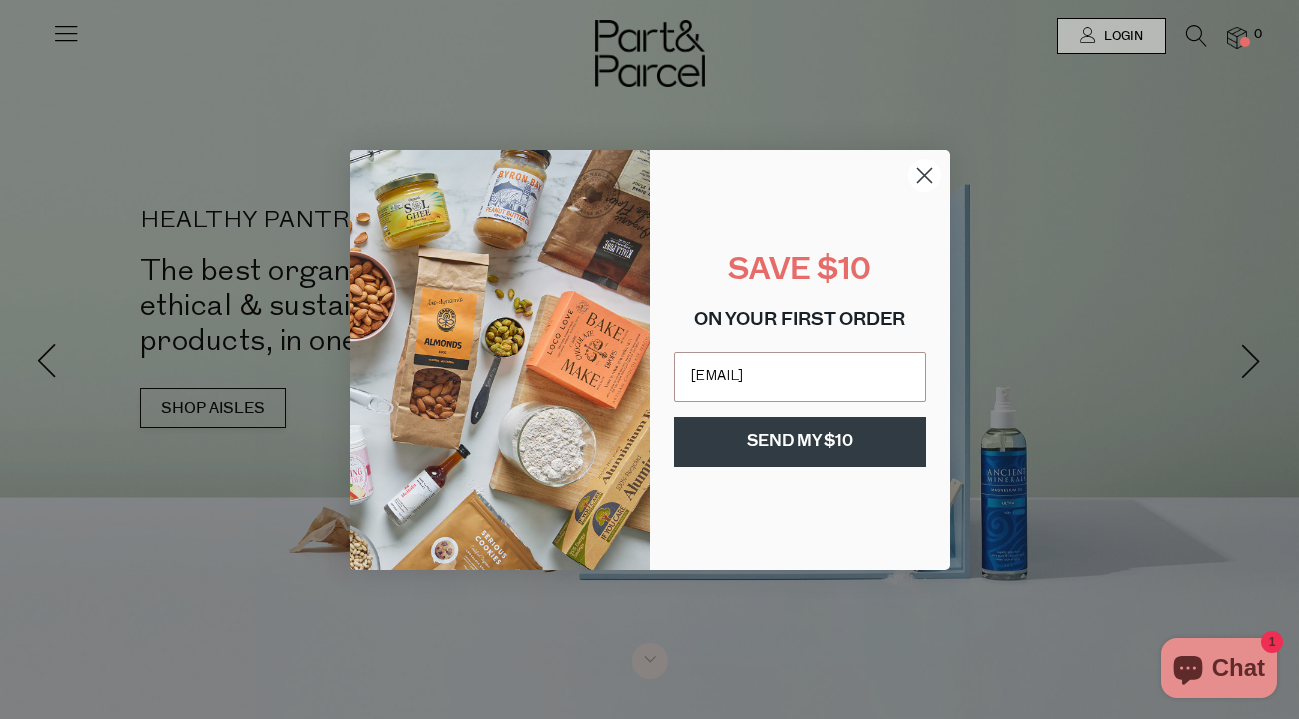 click on "SEND MY $10" at bounding box center [800, 442] 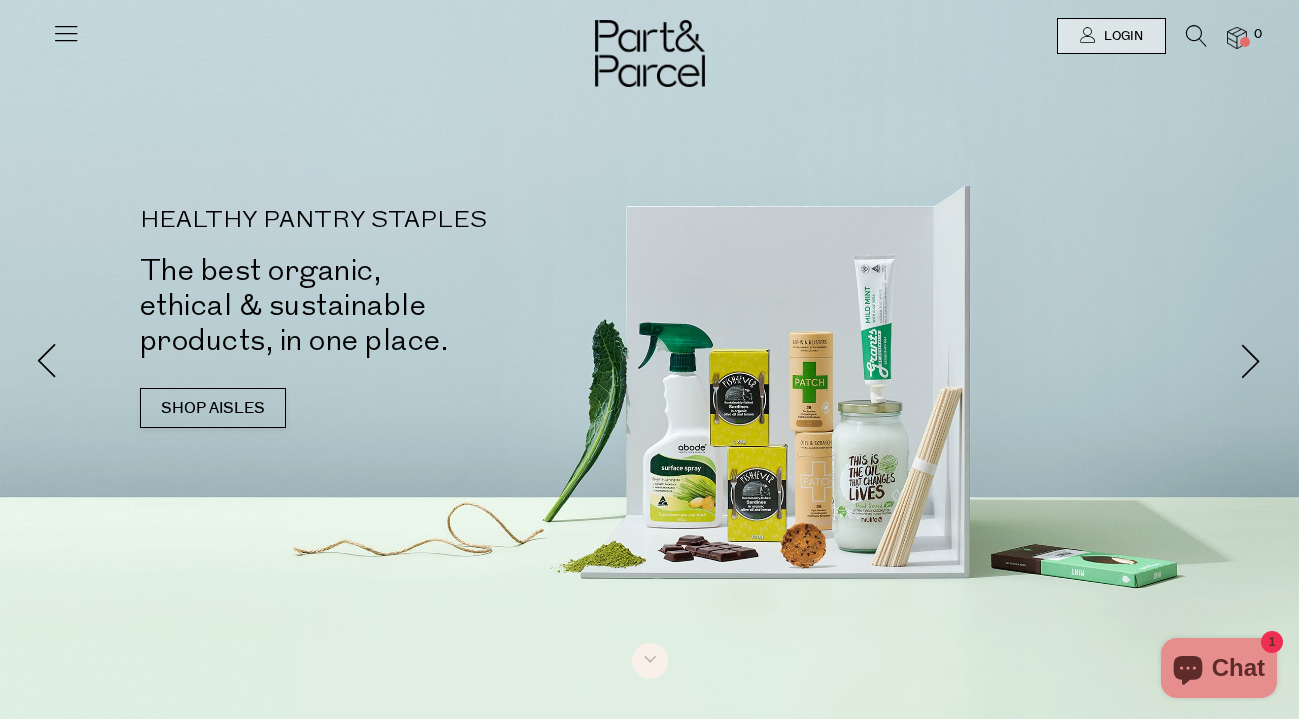 click on "Close dialog THANK YOU SEE YOUR INBOX Submit" at bounding box center (649, 359) 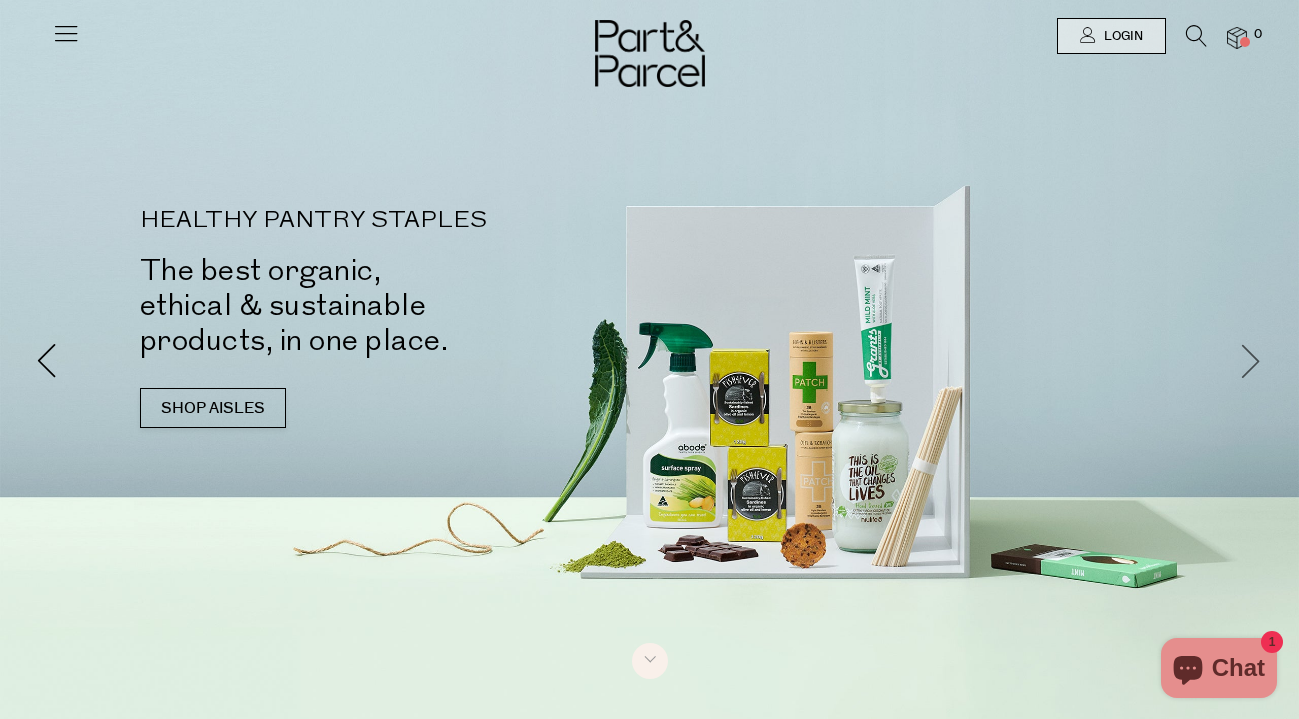 click at bounding box center (1251, 359) 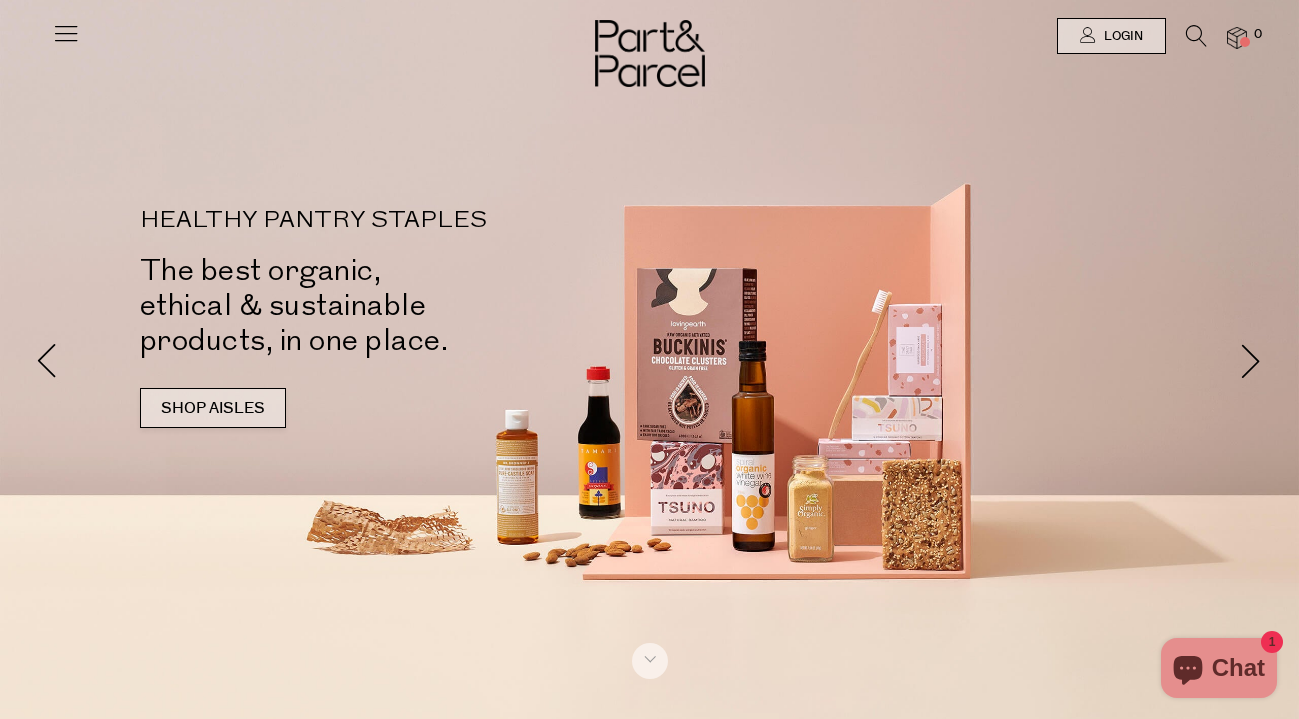 click on "SHOP AISLES" at bounding box center (213, 408) 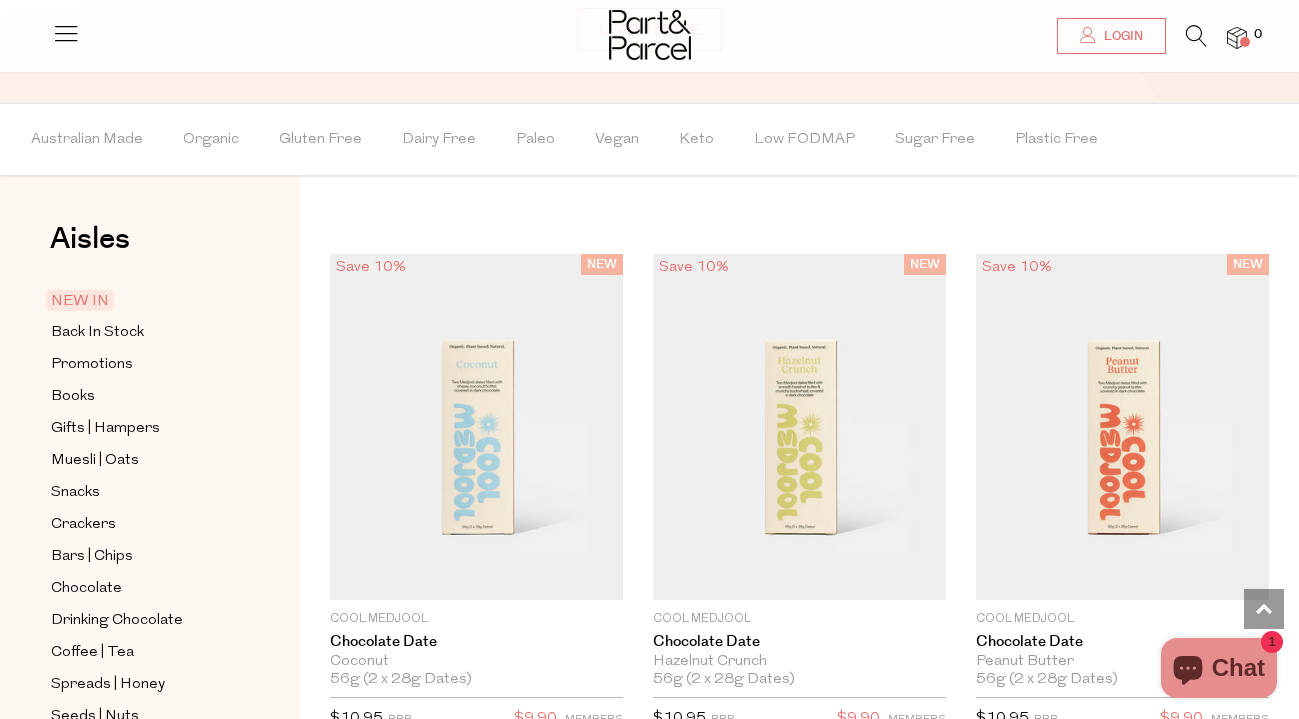 scroll, scrollTop: 1511, scrollLeft: 0, axis: vertical 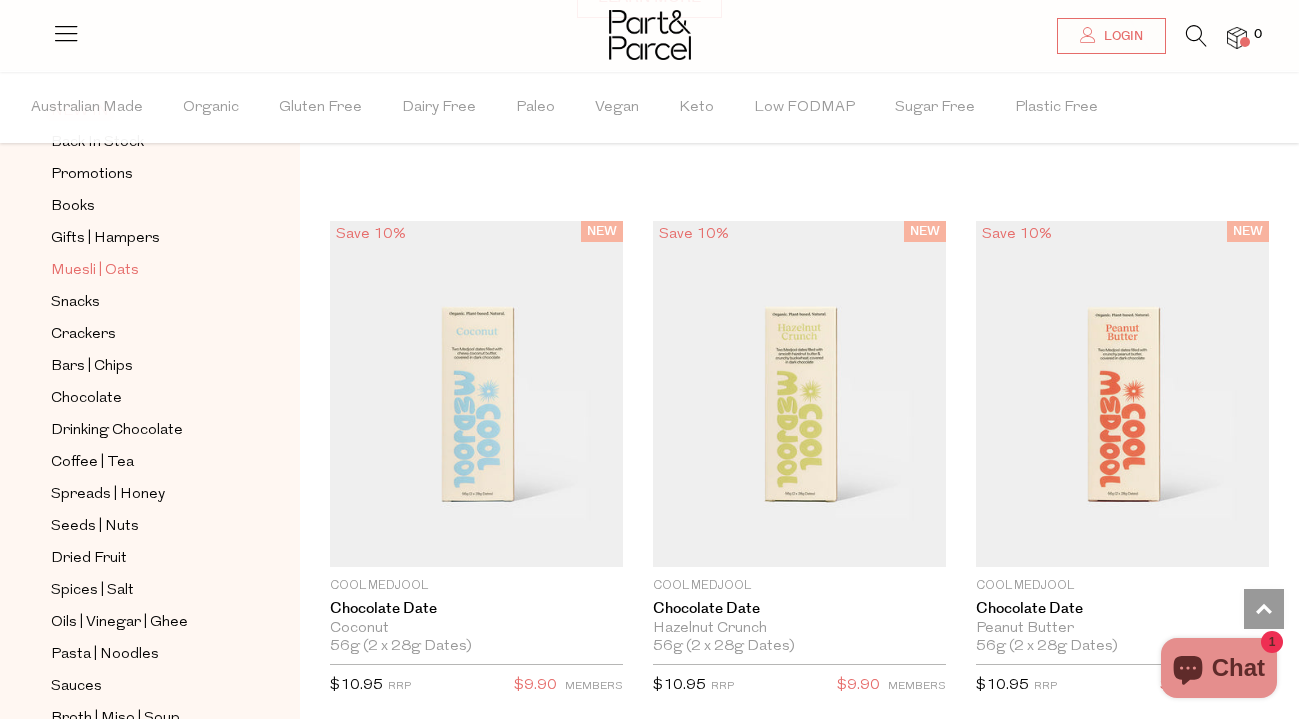 click on "Muesli | Oats" at bounding box center (95, 271) 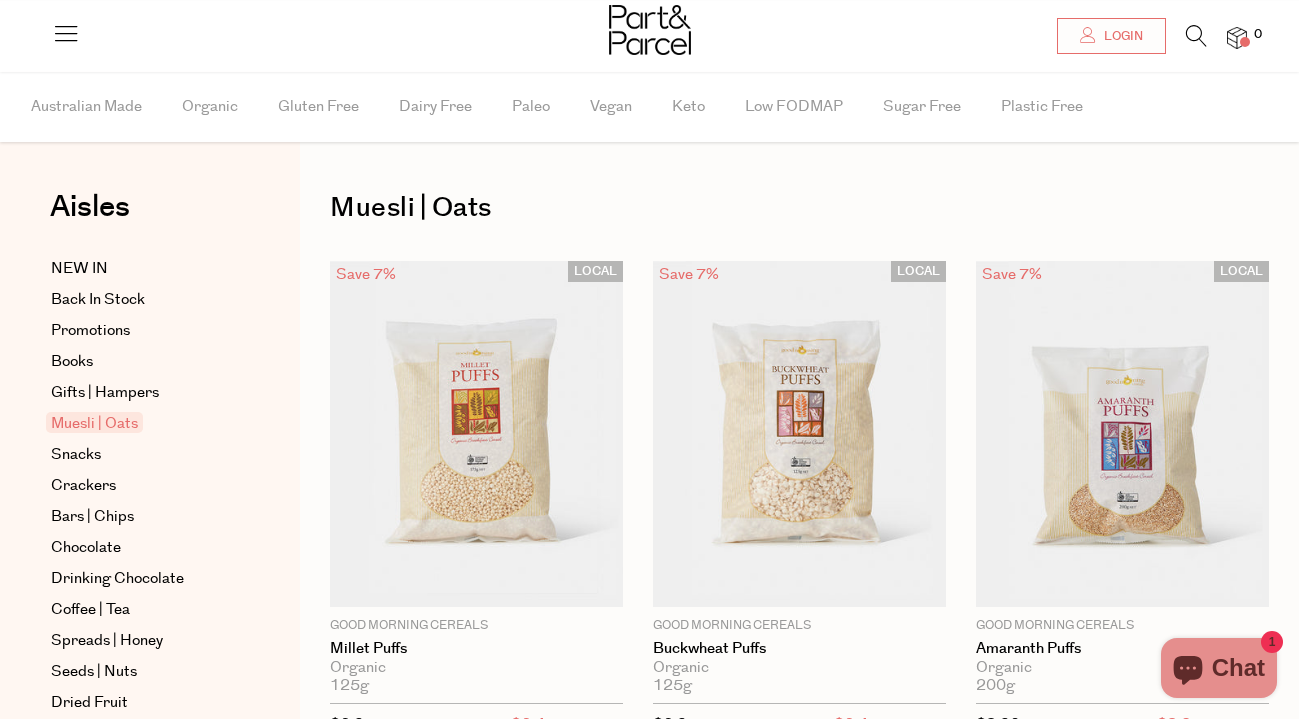 scroll, scrollTop: 79, scrollLeft: 0, axis: vertical 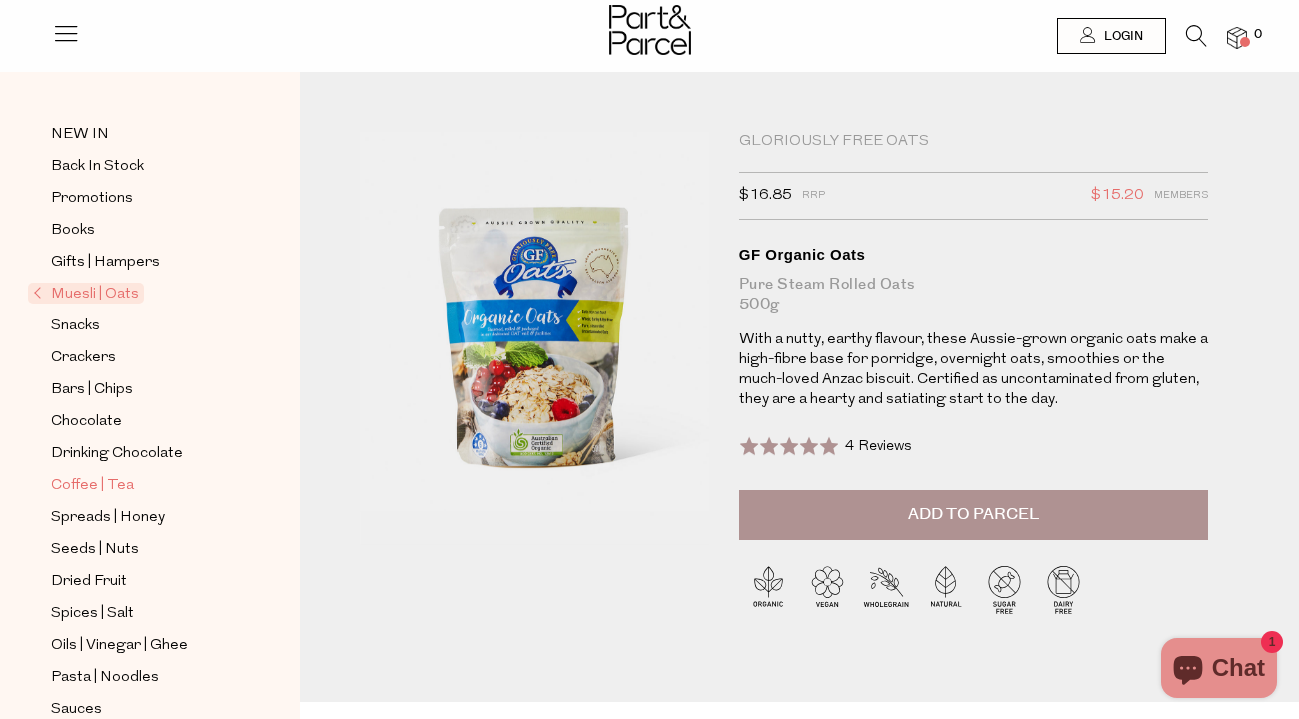 click on "Coffee | Tea" at bounding box center [92, 486] 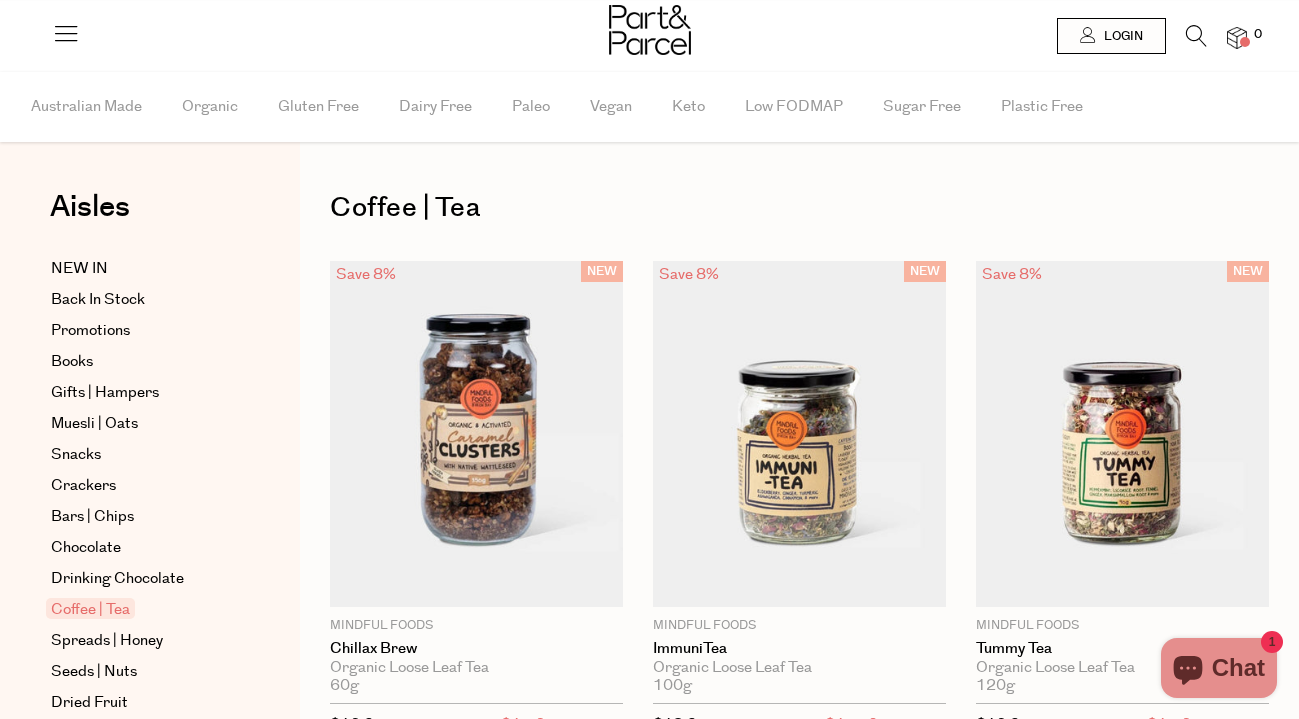 scroll, scrollTop: 0, scrollLeft: 0, axis: both 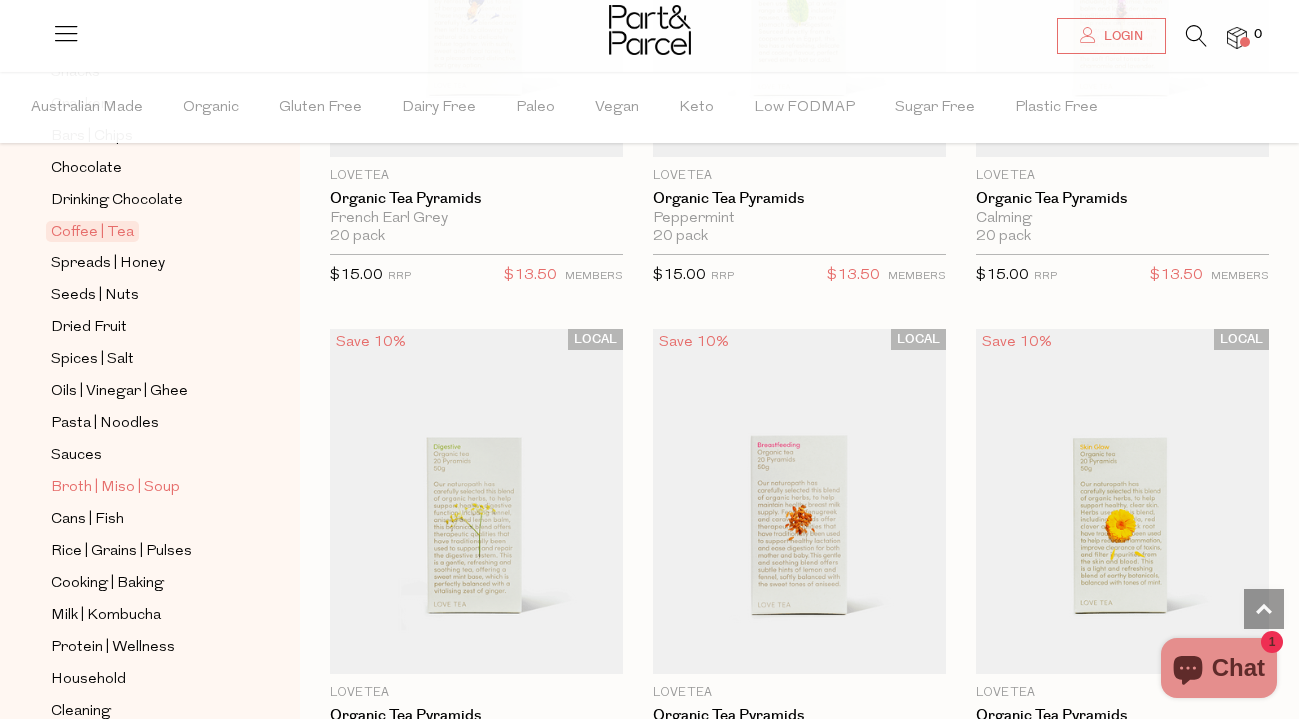click on "Broth | Miso | Soup" at bounding box center [115, 488] 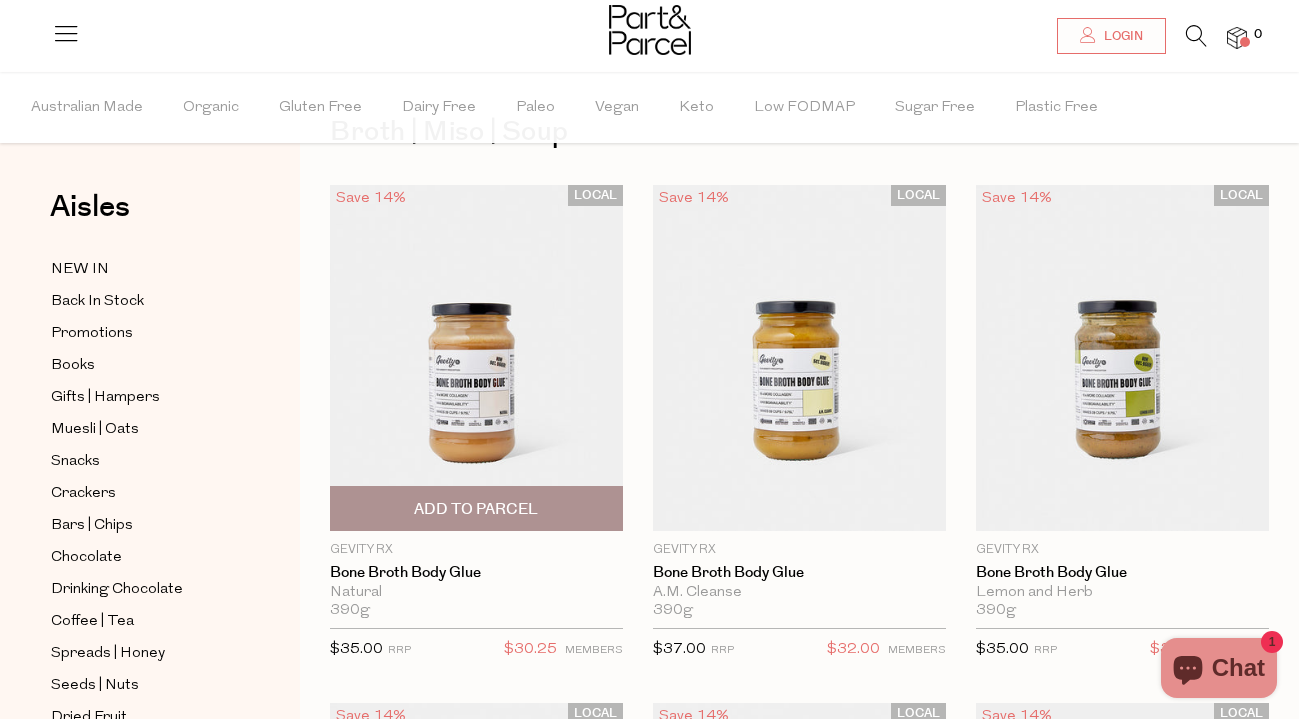 scroll, scrollTop: 77, scrollLeft: 3, axis: both 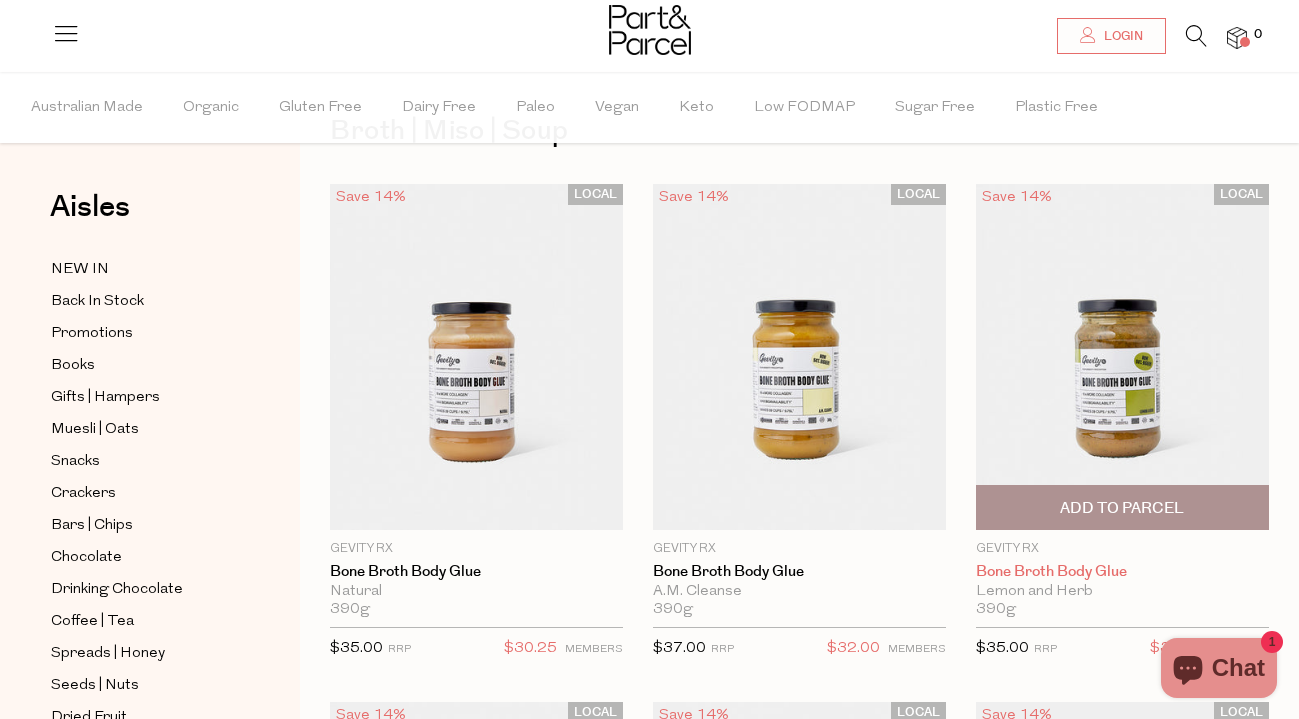 click on "Bone Broth Body Glue" at bounding box center [1122, 572] 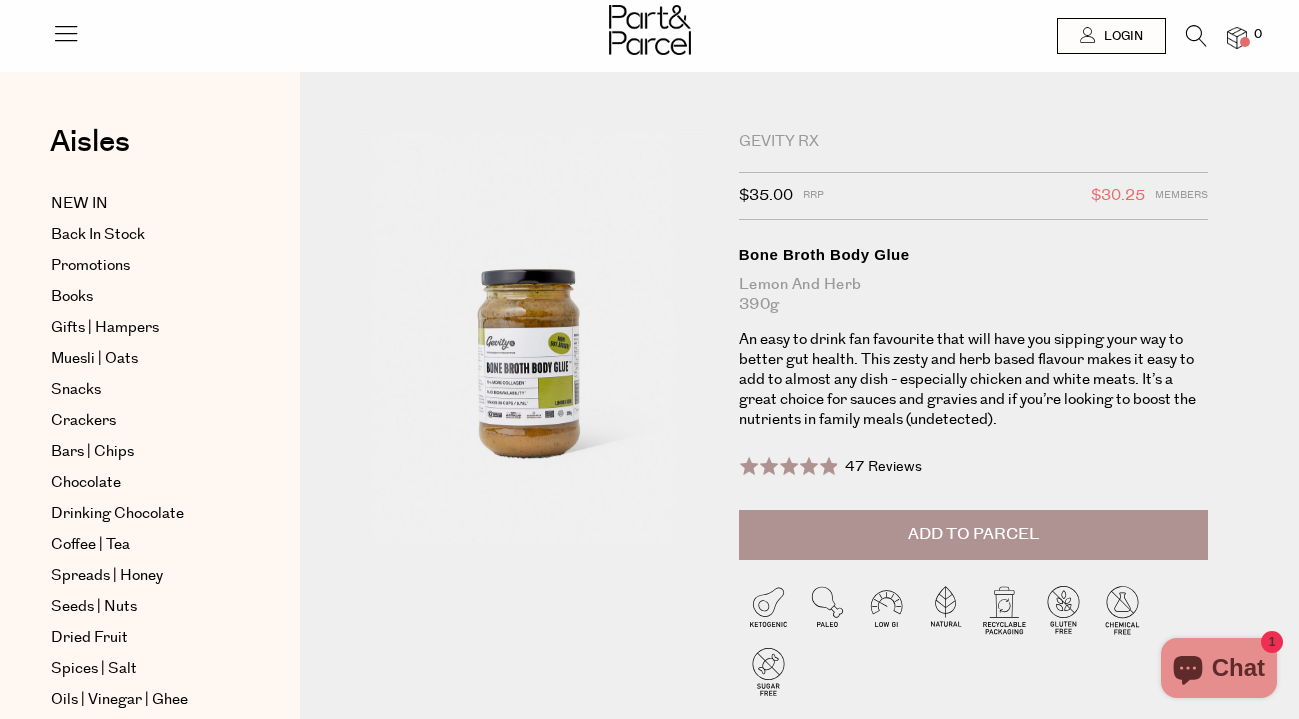 scroll, scrollTop: 0, scrollLeft: 0, axis: both 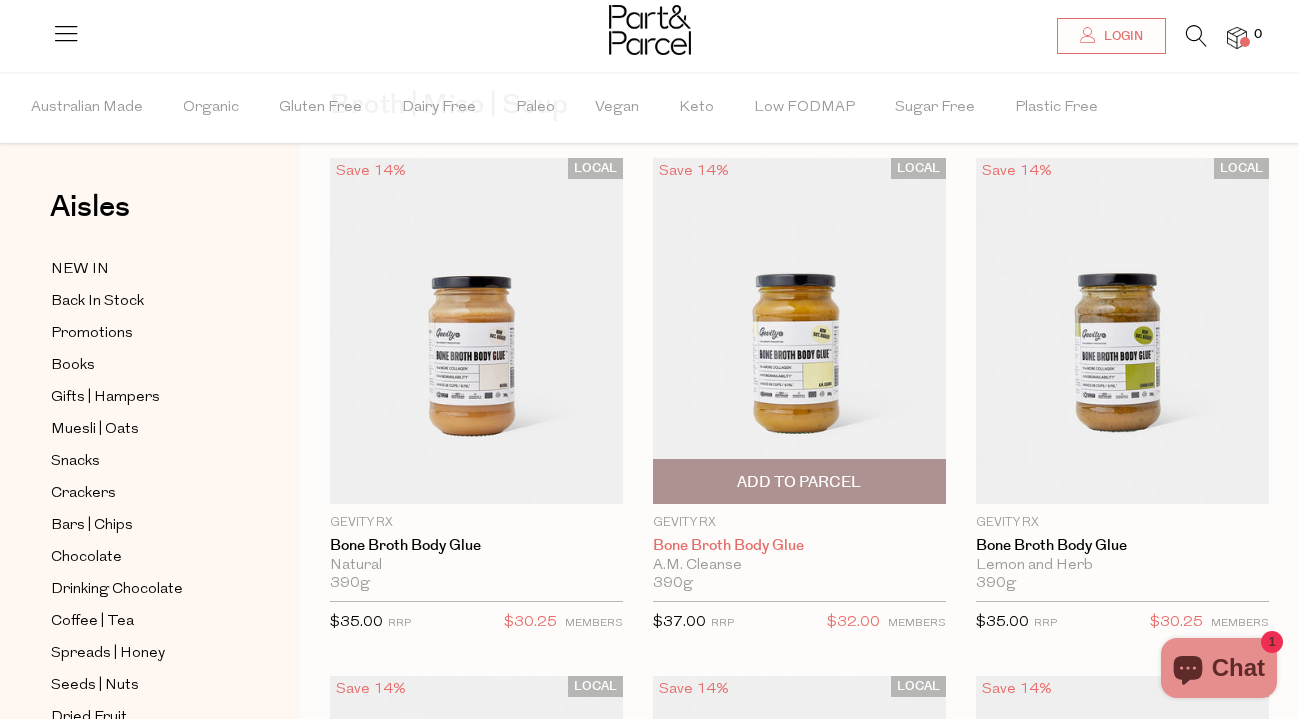 click on "Bone Broth Body Glue" at bounding box center [799, 546] 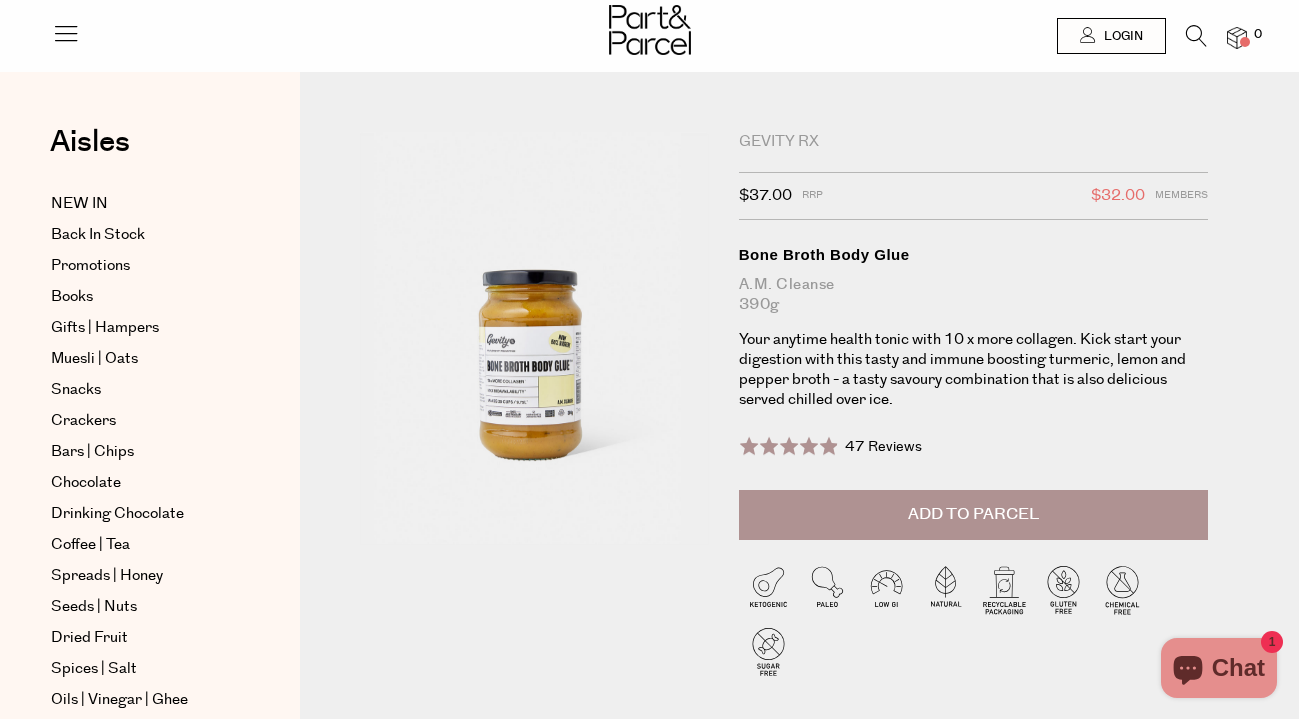 scroll, scrollTop: 0, scrollLeft: 0, axis: both 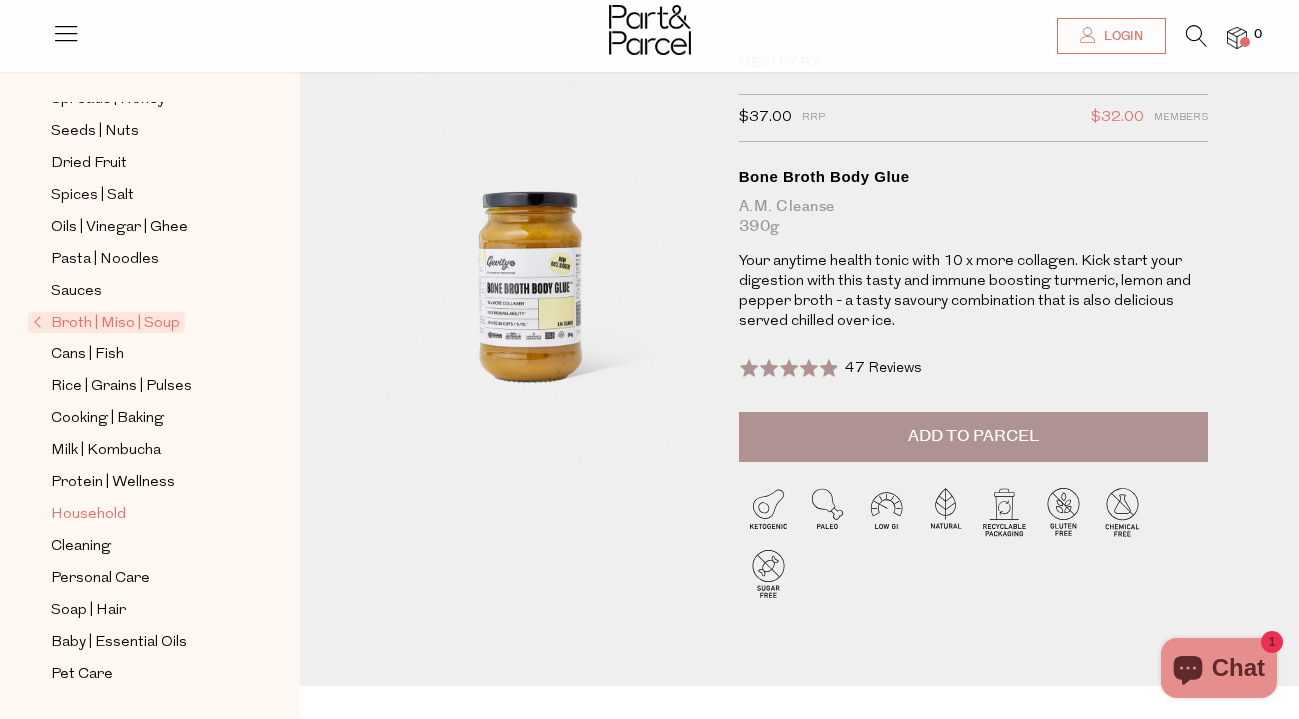 click on "Household" at bounding box center [88, 515] 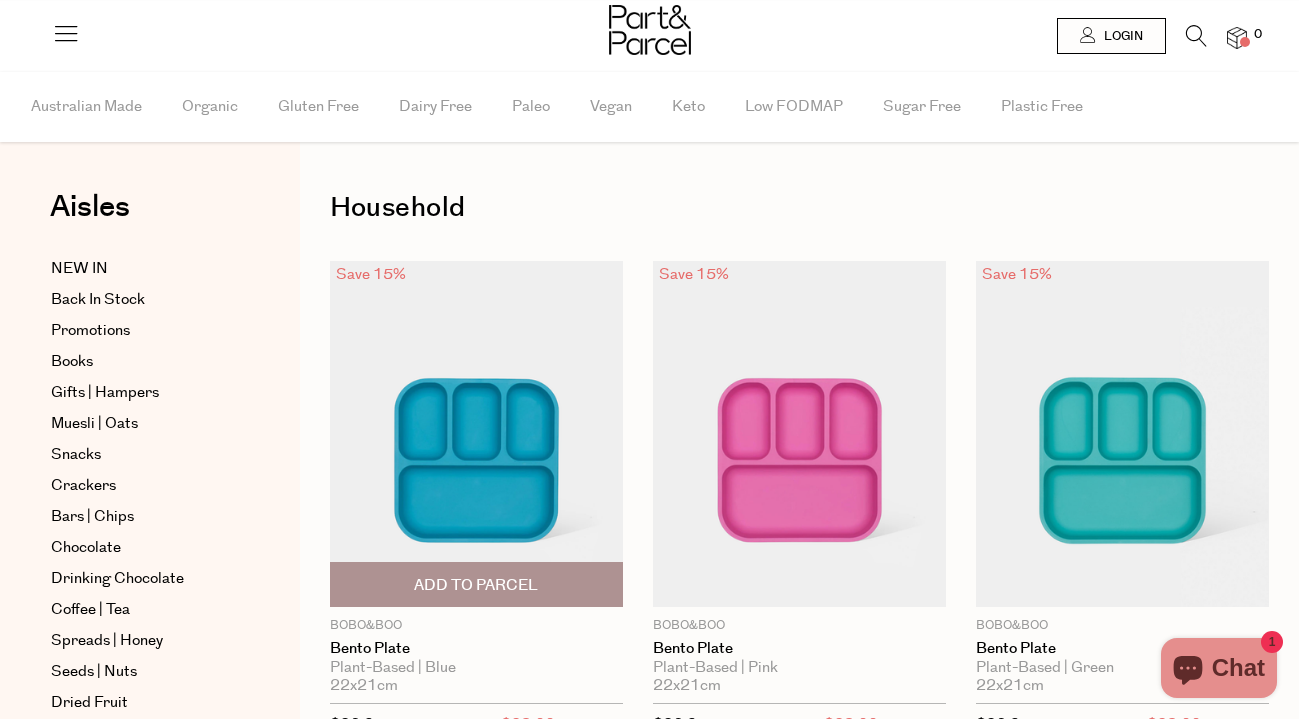 scroll, scrollTop: 34, scrollLeft: 0, axis: vertical 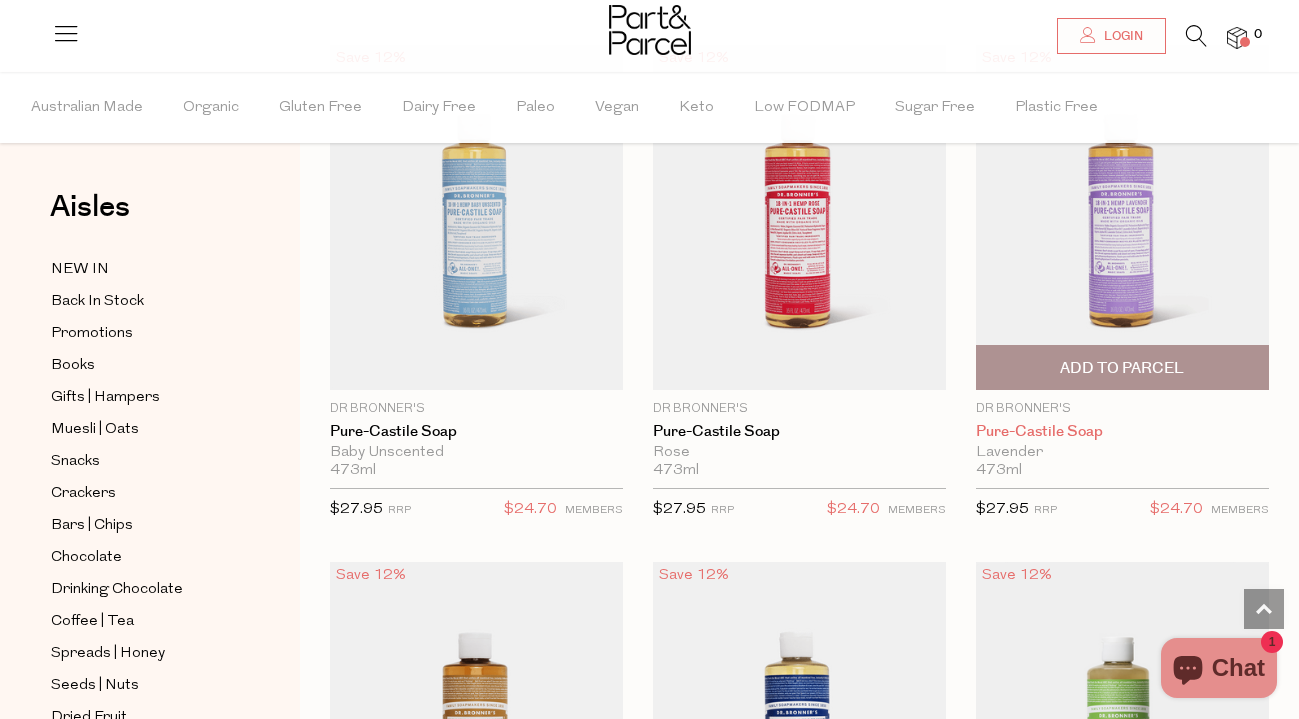 click on "Pure-Castile Soap" at bounding box center (1122, 432) 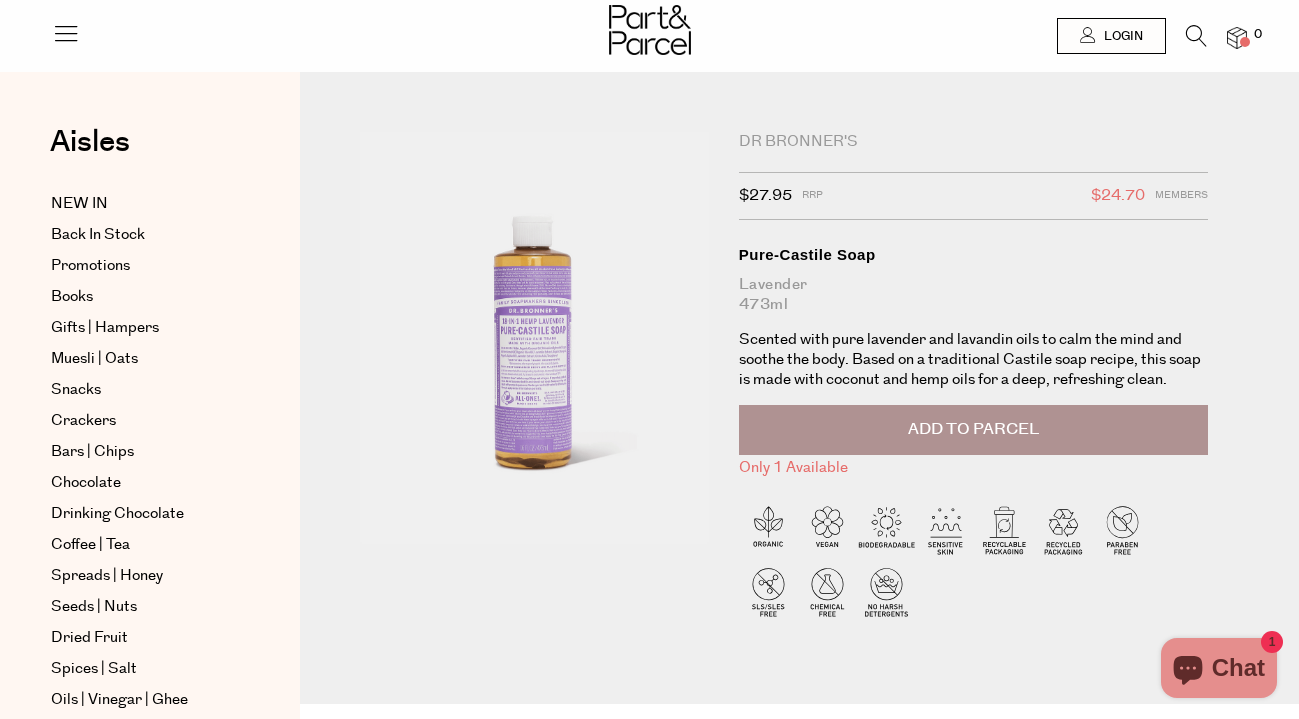 scroll, scrollTop: 0, scrollLeft: 0, axis: both 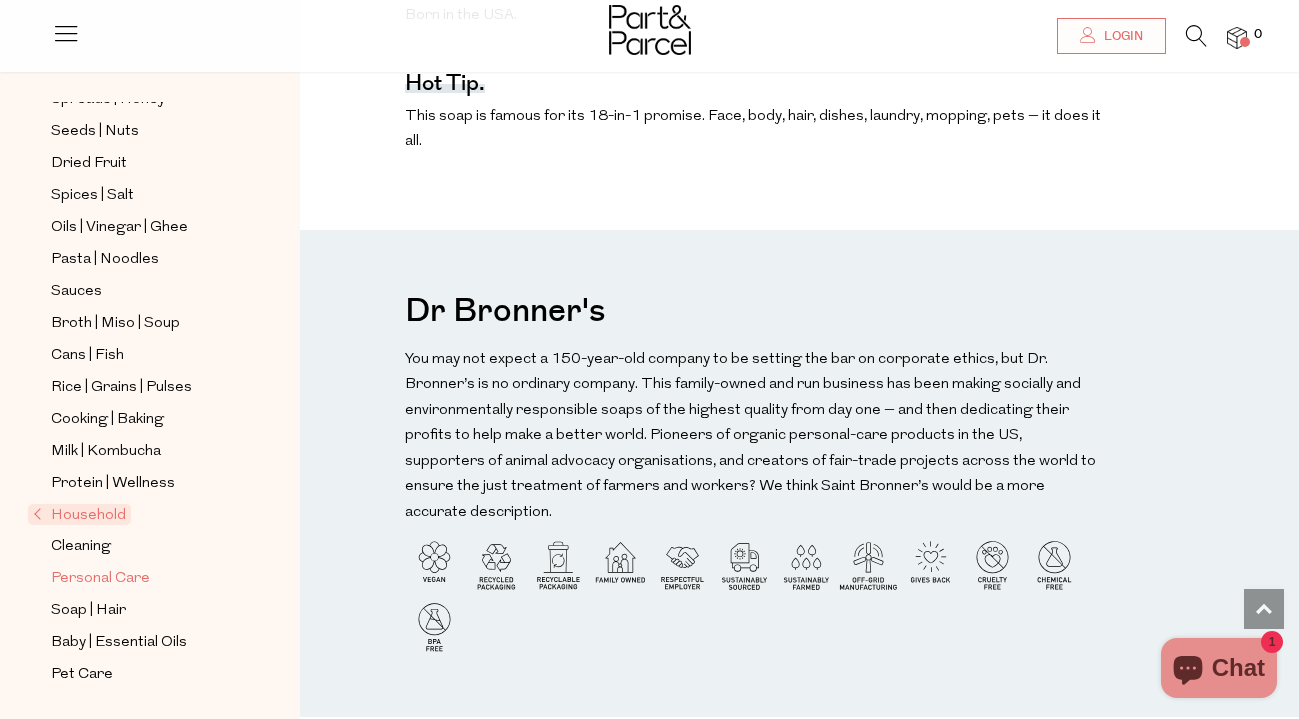 click on "Personal Care" at bounding box center (100, 579) 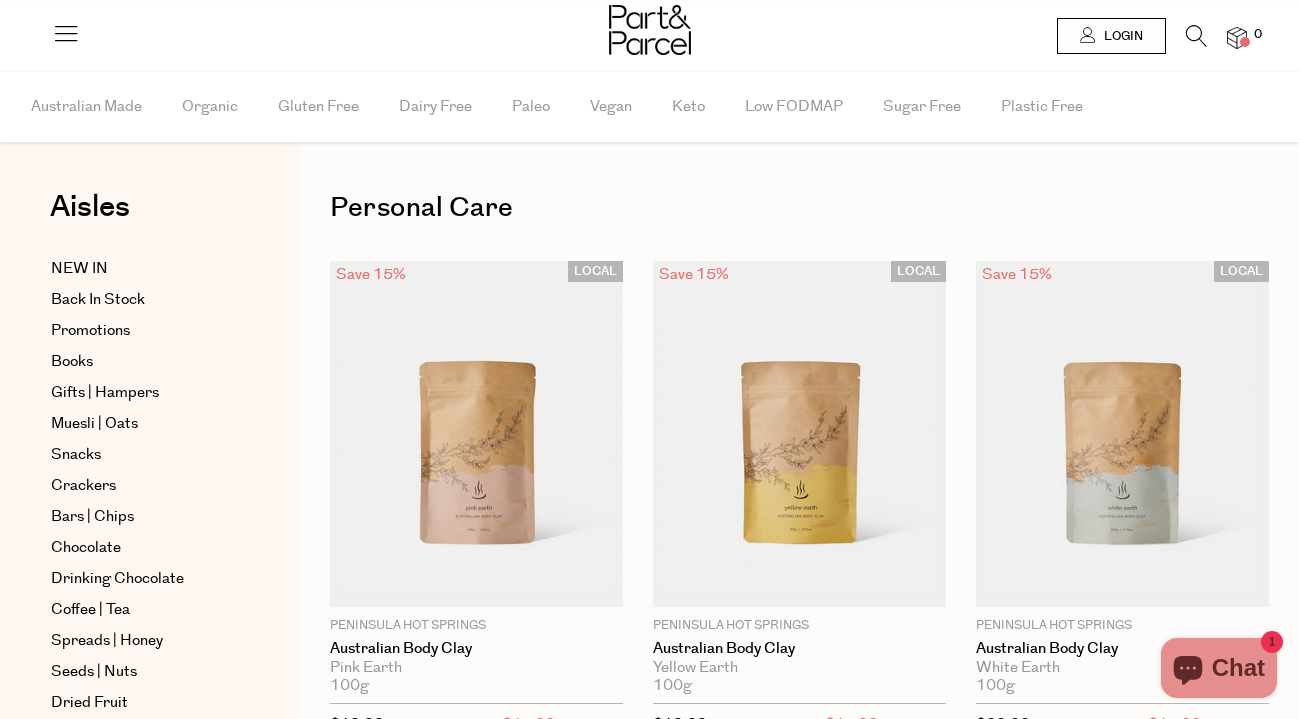 scroll, scrollTop: 0, scrollLeft: 0, axis: both 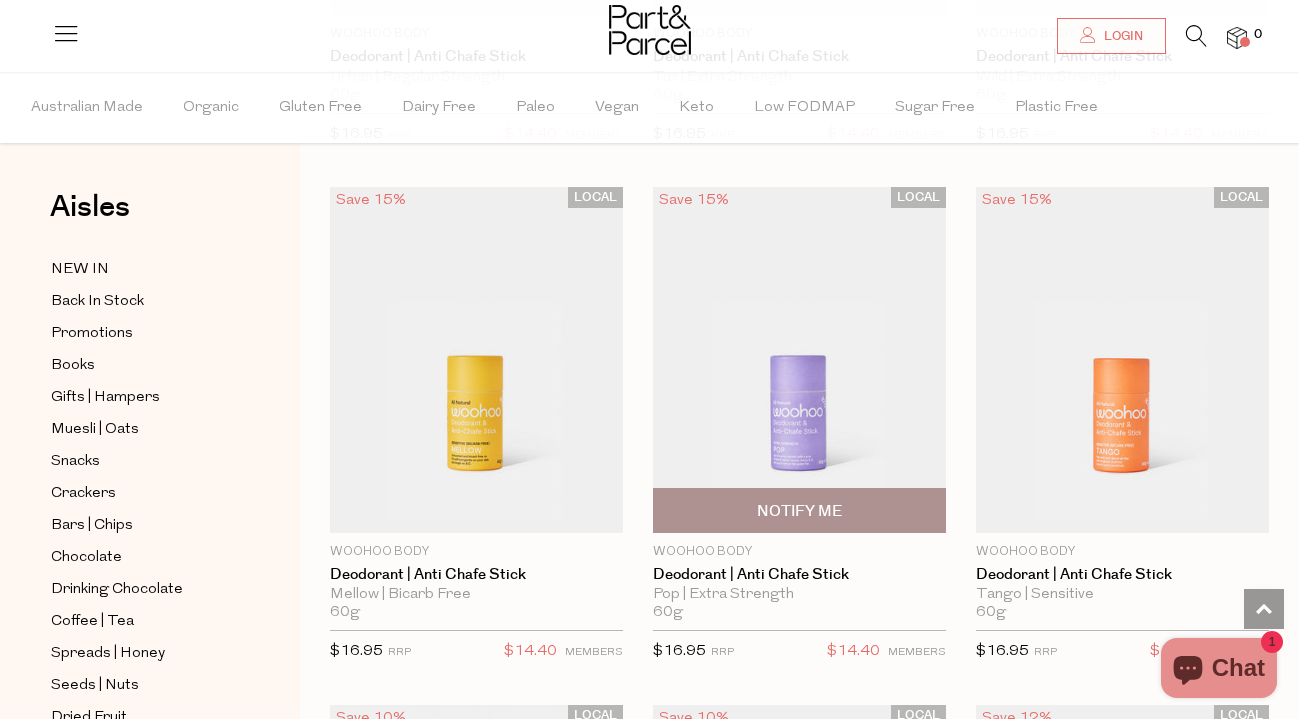 click at bounding box center (799, 360) 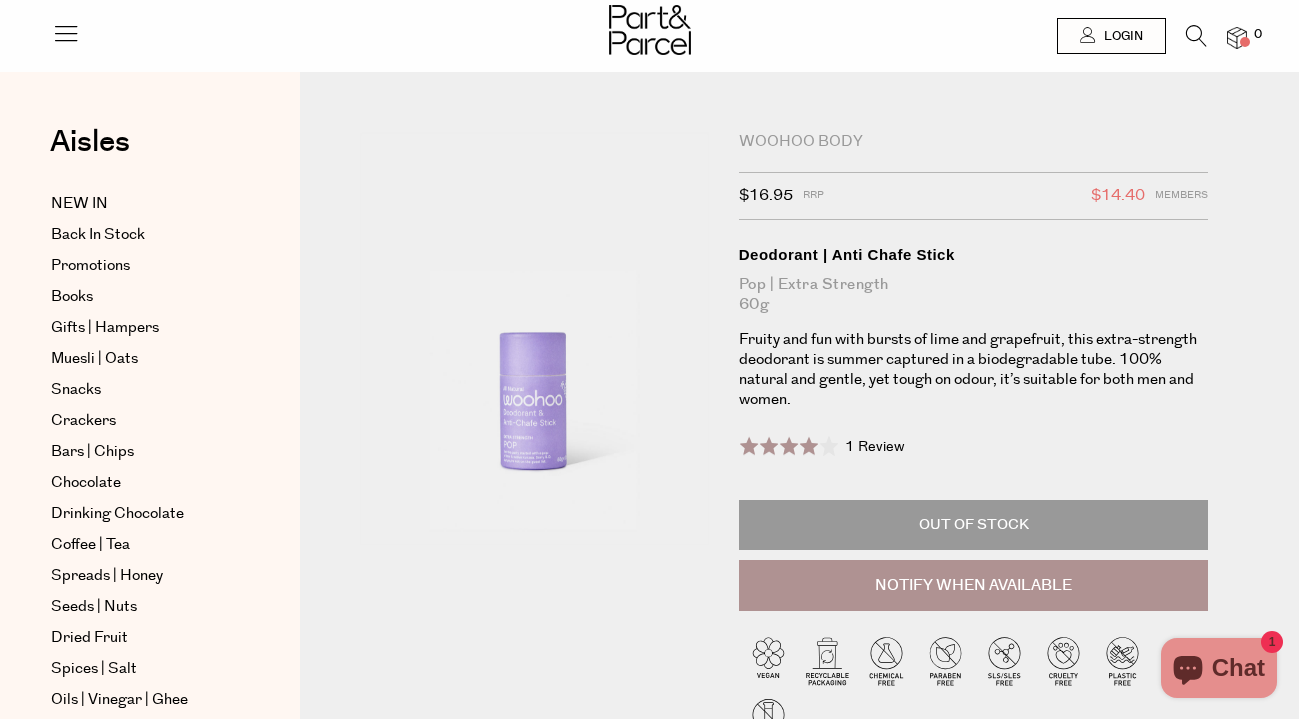 scroll, scrollTop: 0, scrollLeft: 0, axis: both 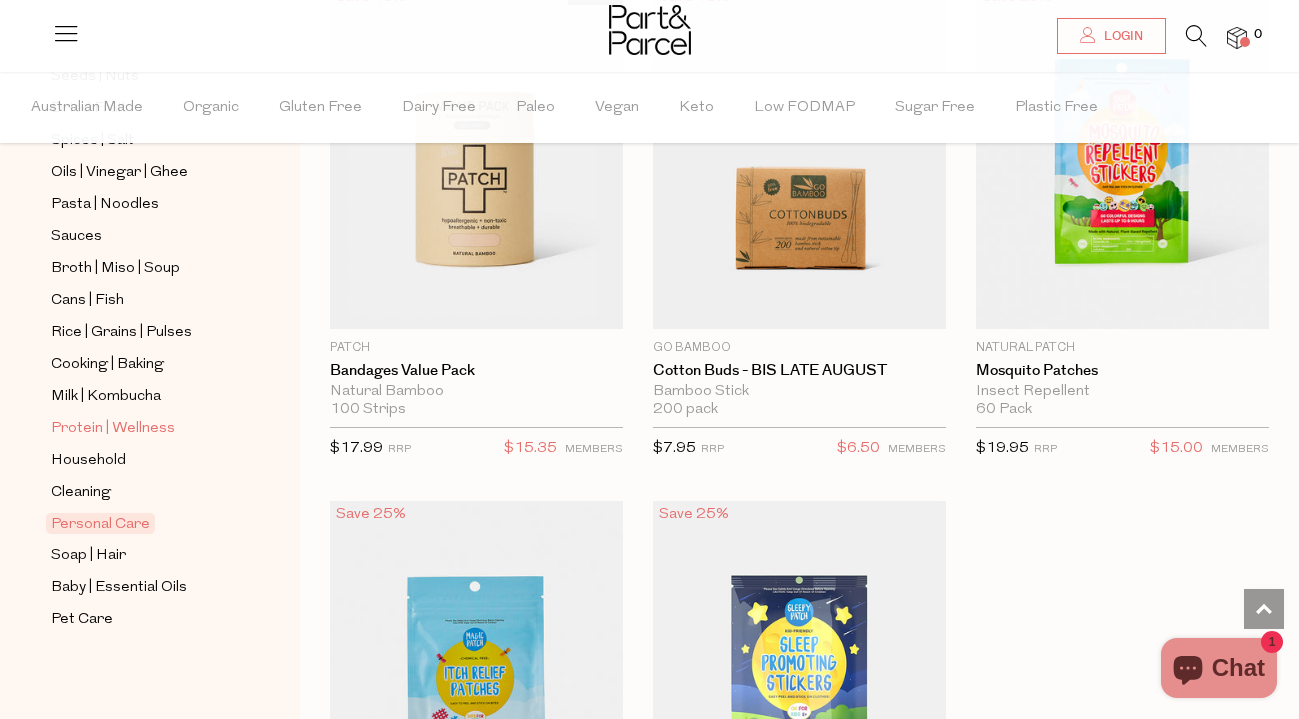 click on "Protein | Wellness" at bounding box center (113, 429) 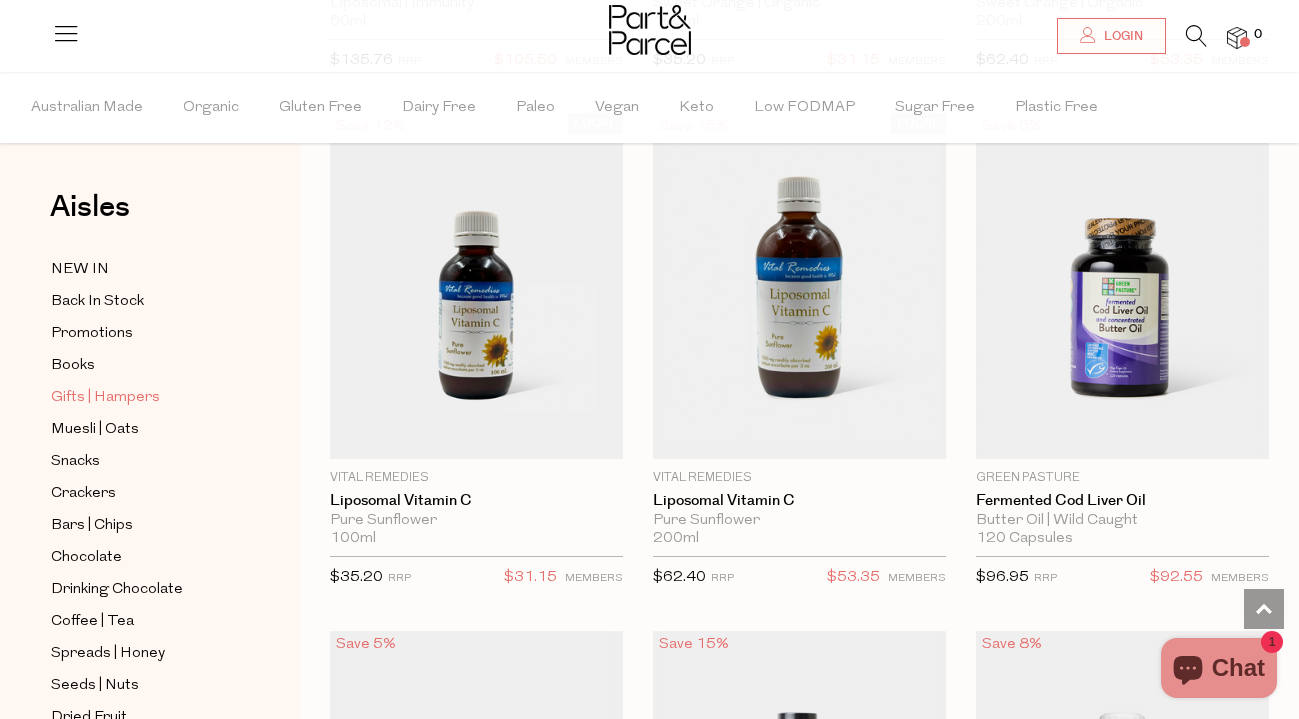 scroll, scrollTop: 2747, scrollLeft: 0, axis: vertical 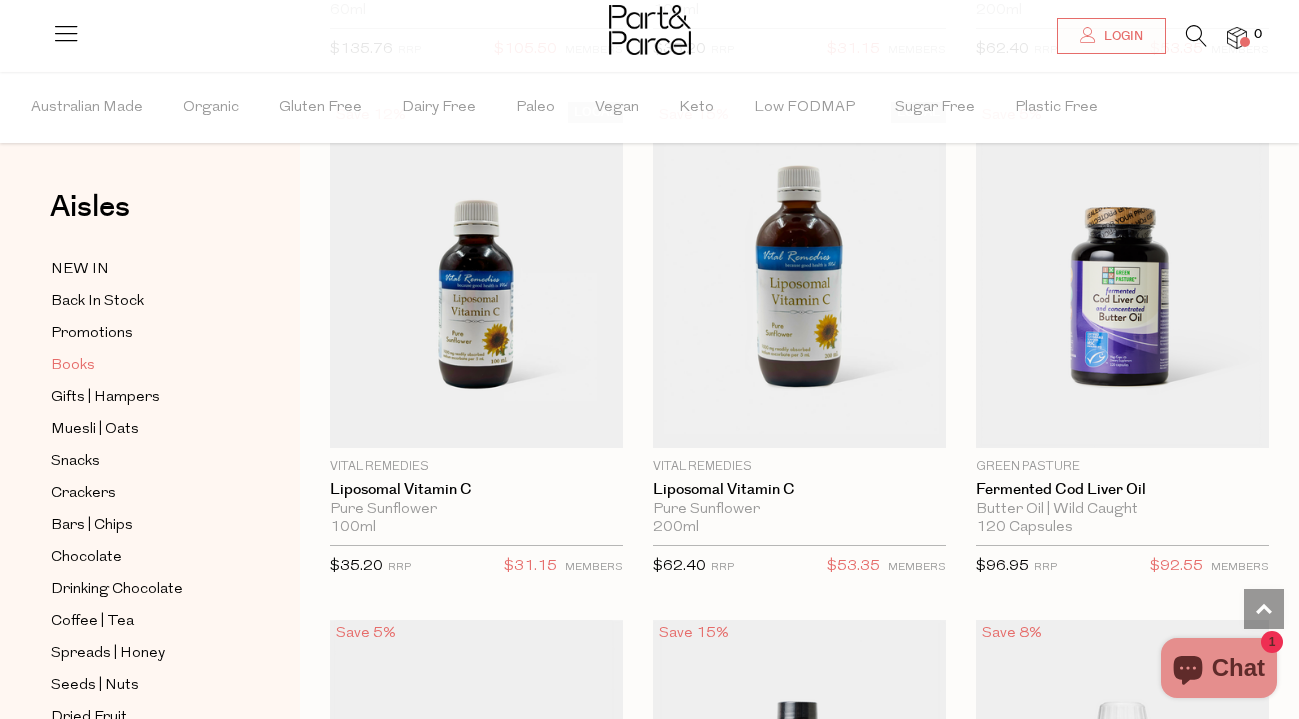 click on "Books" at bounding box center (73, 366) 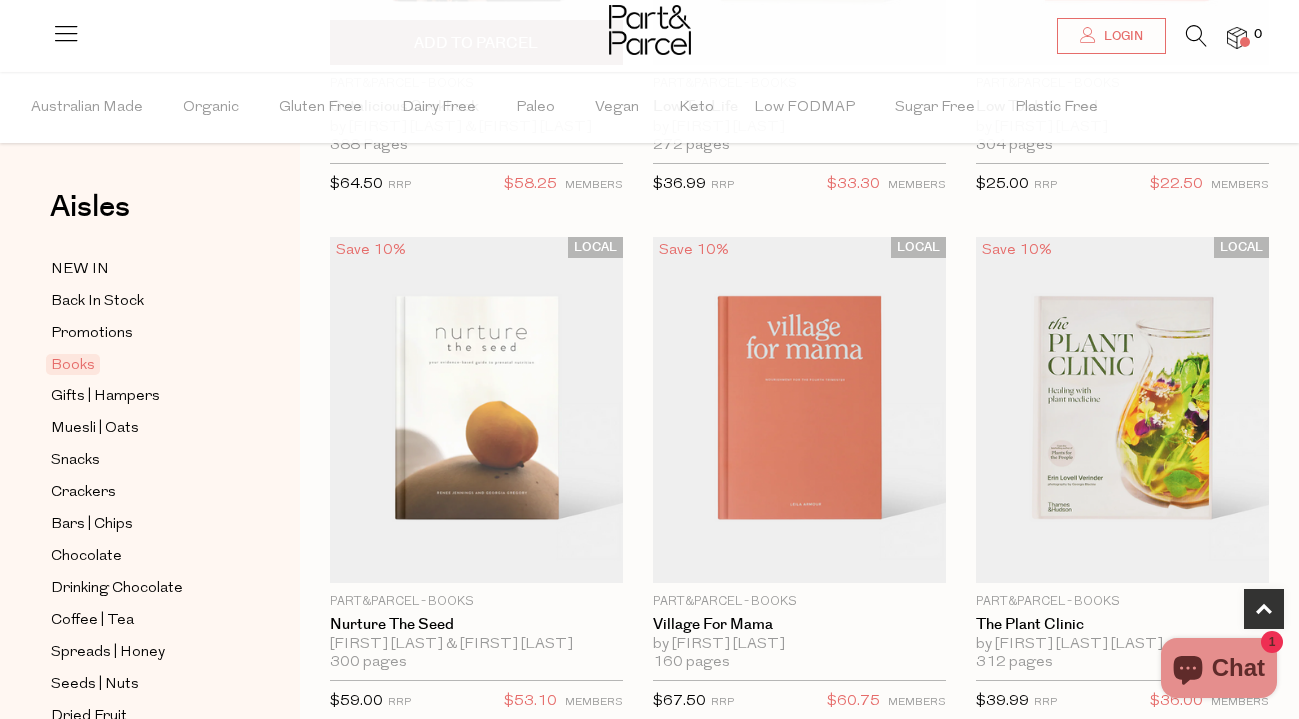 scroll, scrollTop: 1080, scrollLeft: 0, axis: vertical 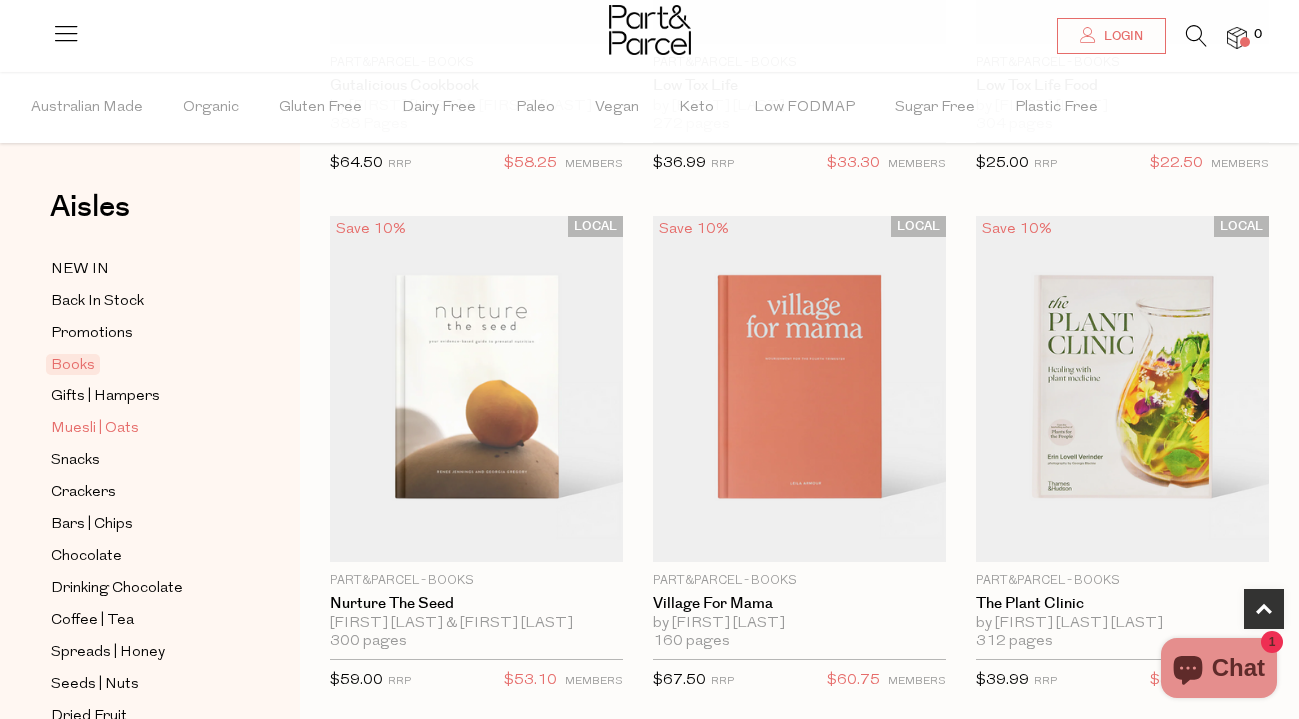 click on "Muesli | Oats" at bounding box center [95, 429] 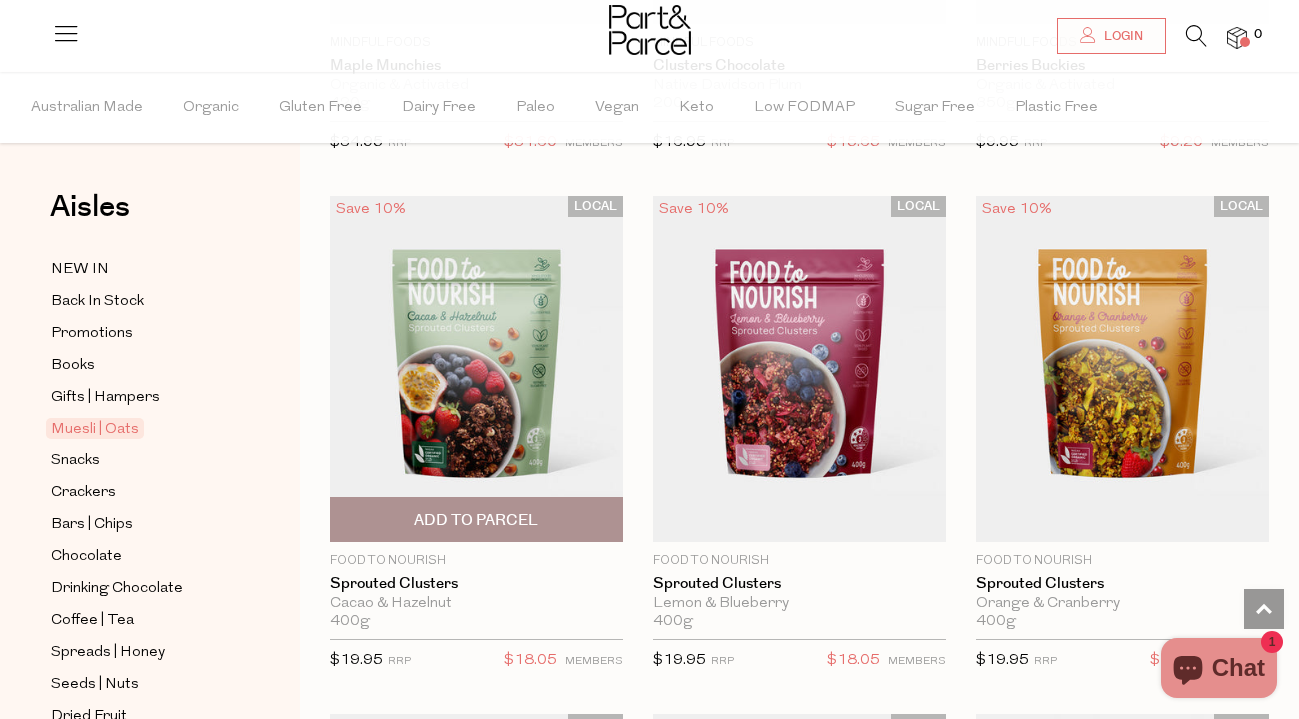 scroll, scrollTop: 3299, scrollLeft: 0, axis: vertical 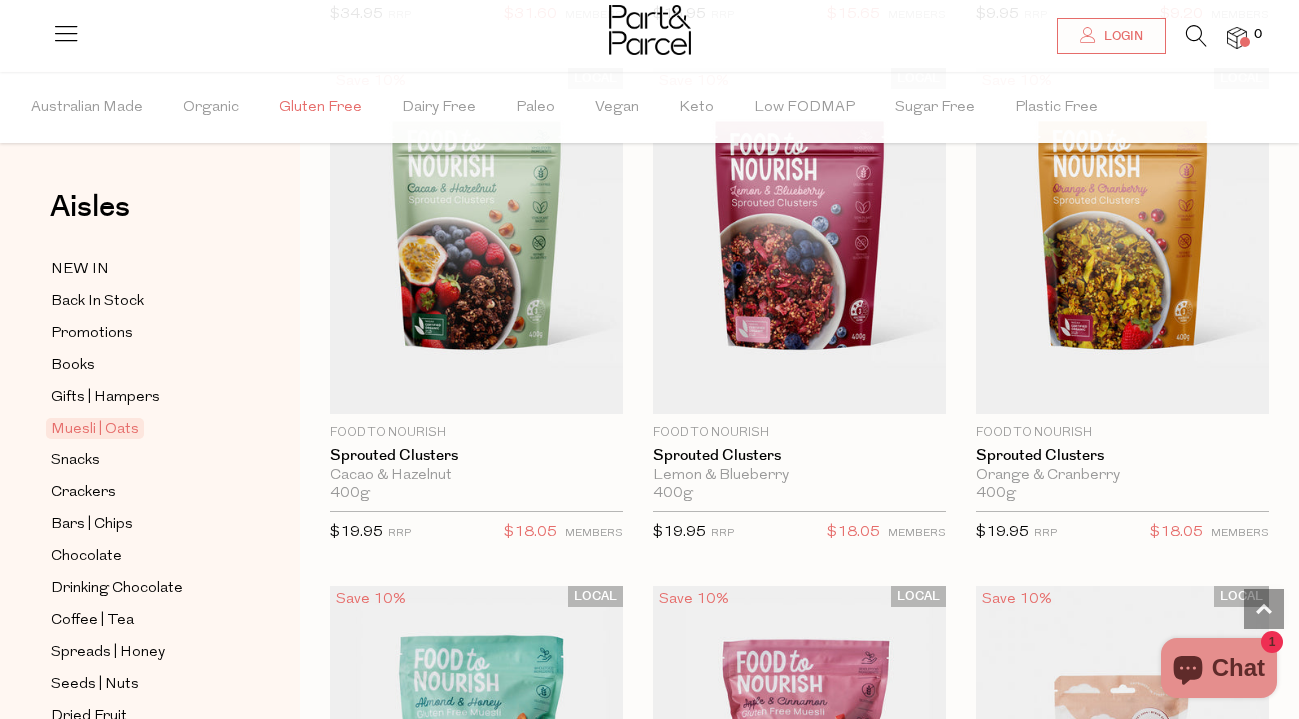 click on "Gluten Free" at bounding box center [320, 108] 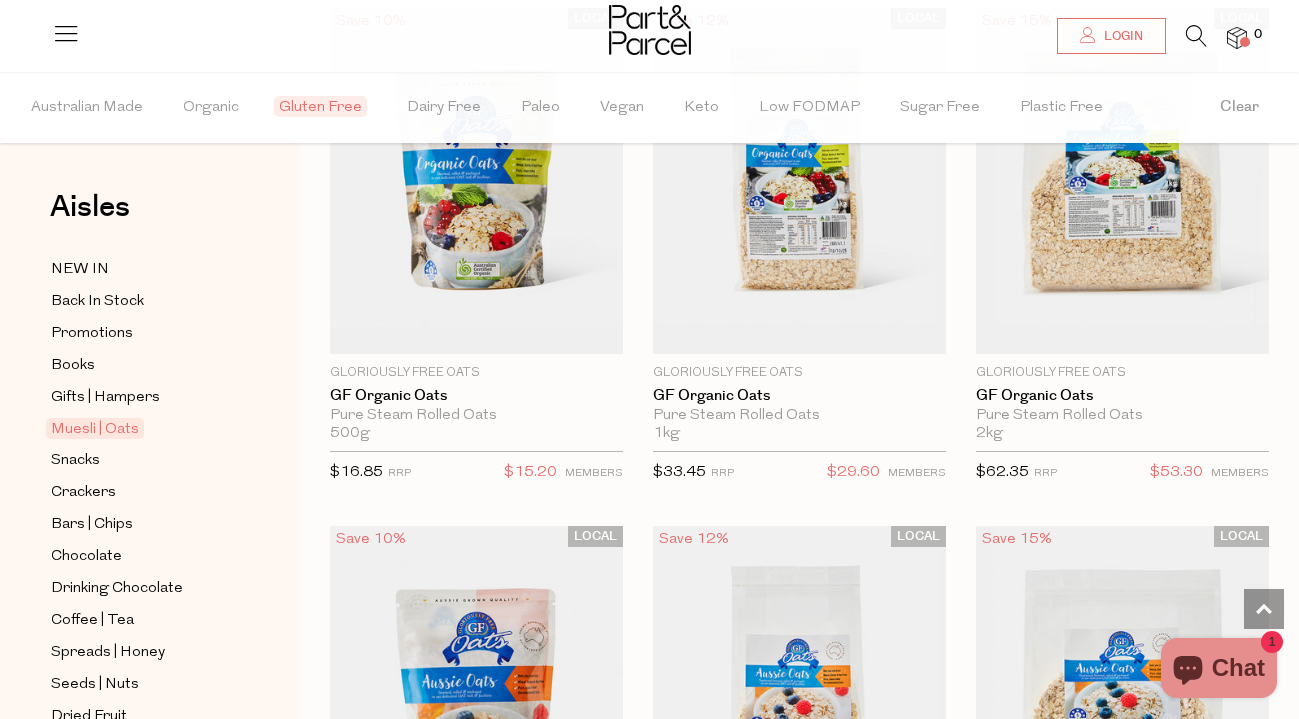 scroll, scrollTop: 2659, scrollLeft: 0, axis: vertical 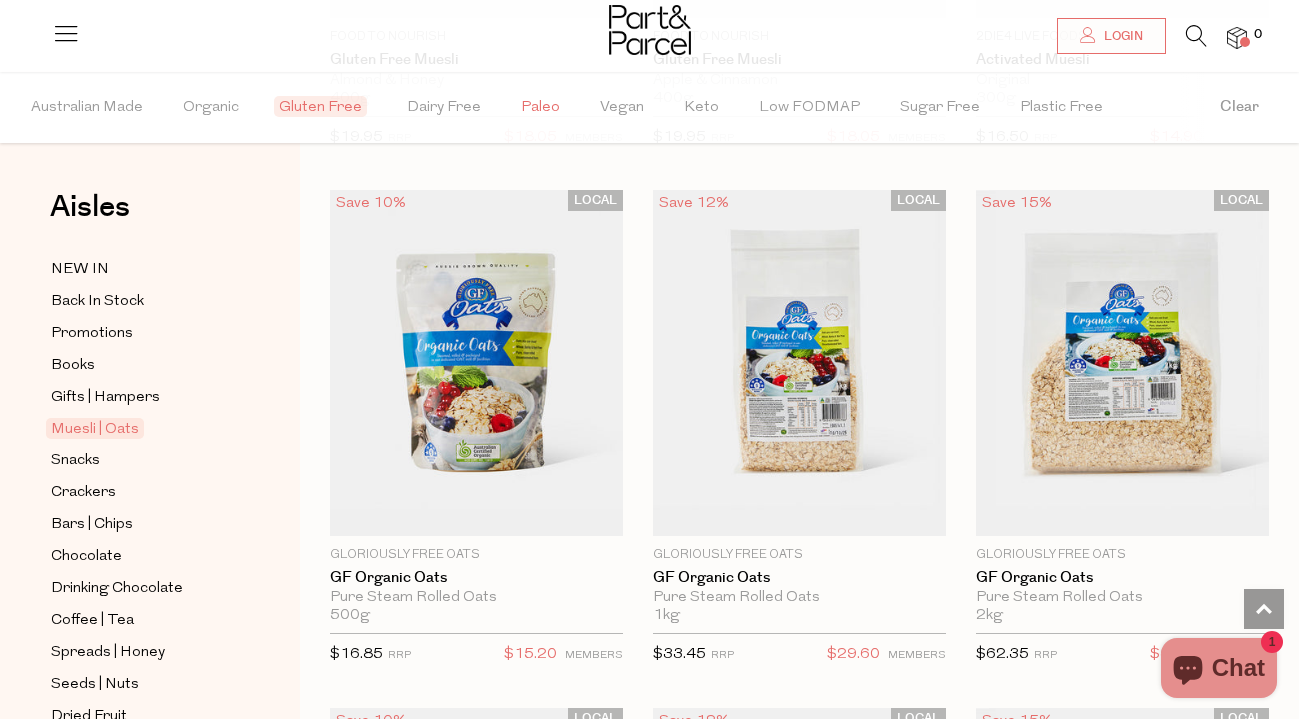 click on "Paleo" at bounding box center (540, 108) 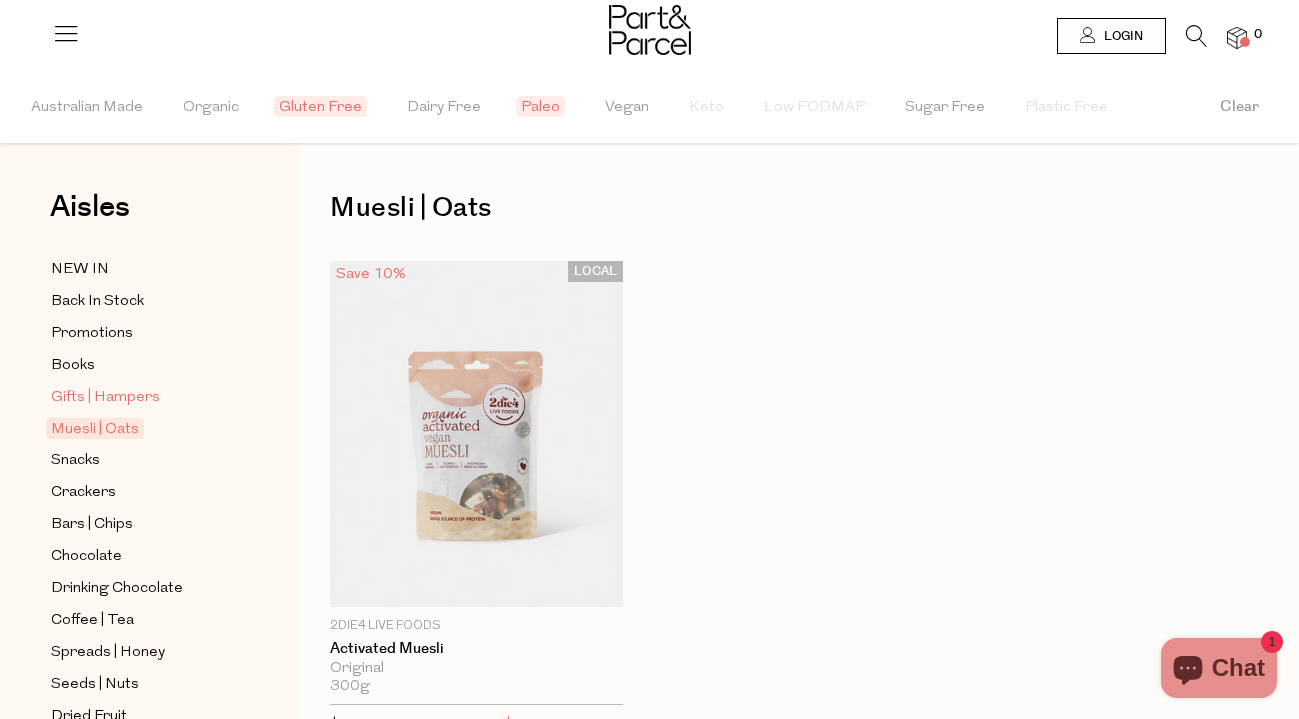 scroll, scrollTop: 0, scrollLeft: 0, axis: both 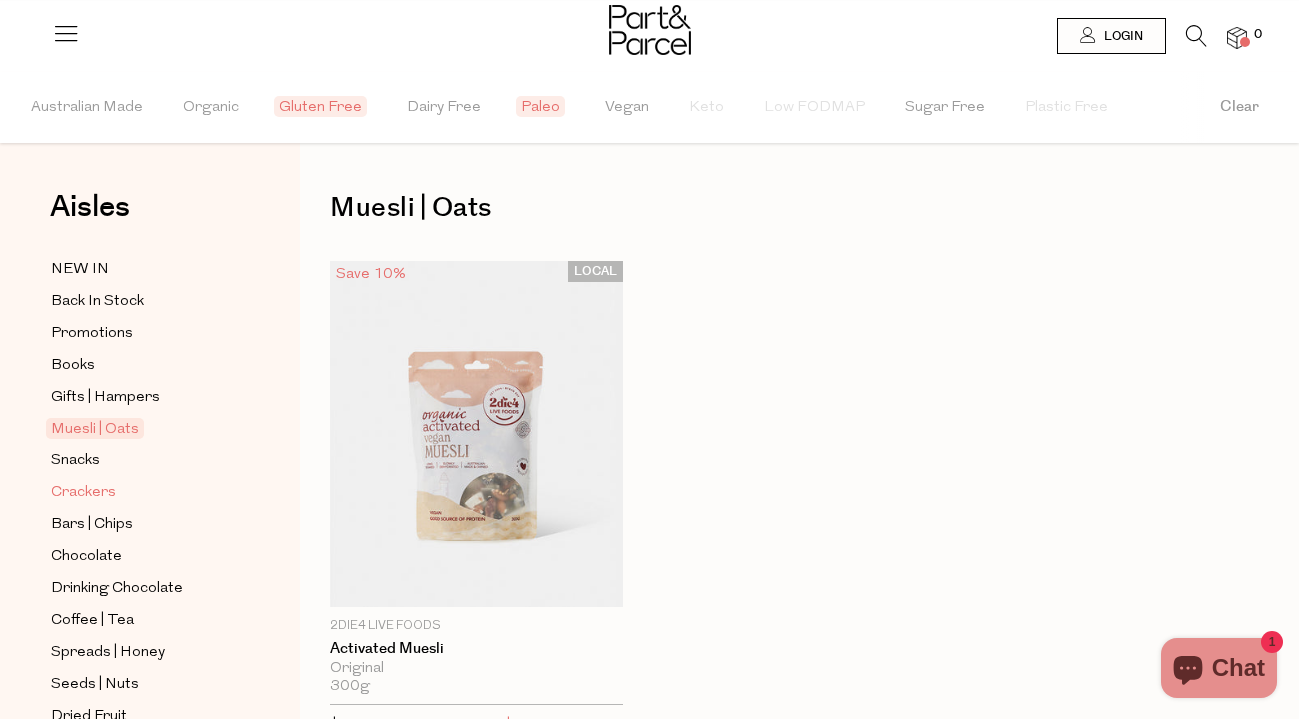 click on "Crackers" at bounding box center (83, 493) 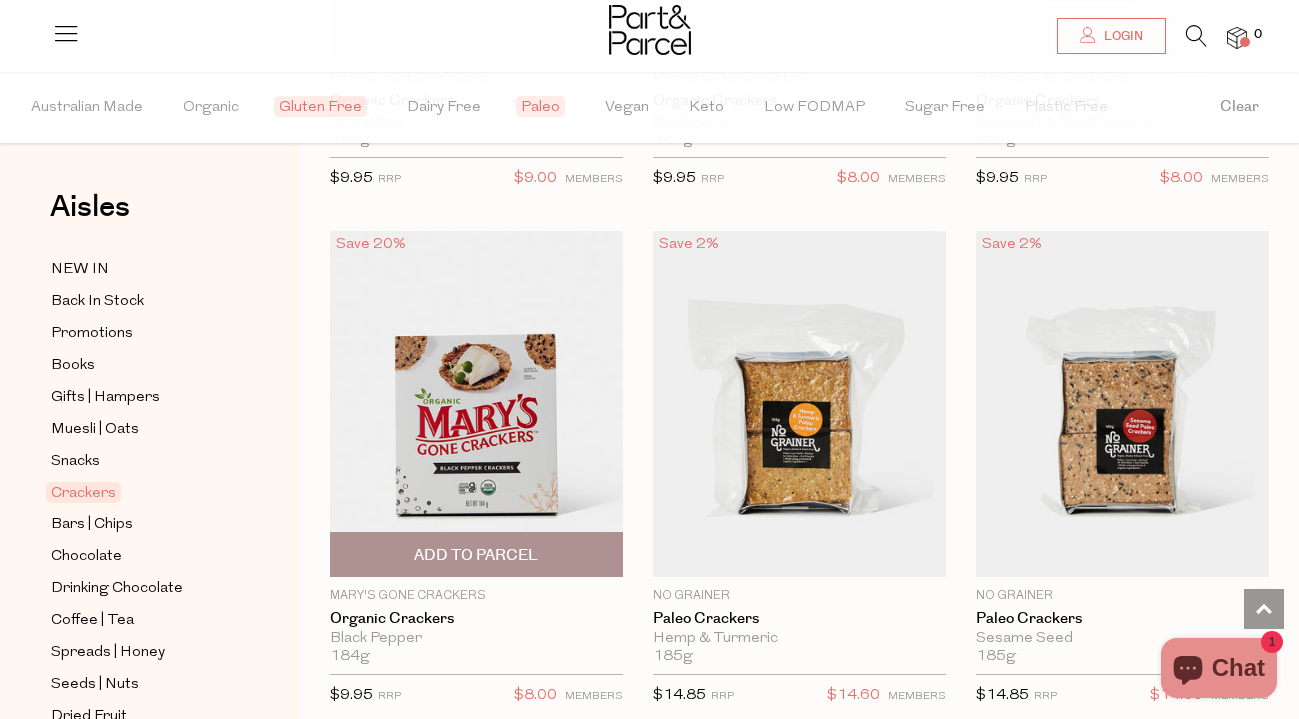 scroll, scrollTop: 1016, scrollLeft: 0, axis: vertical 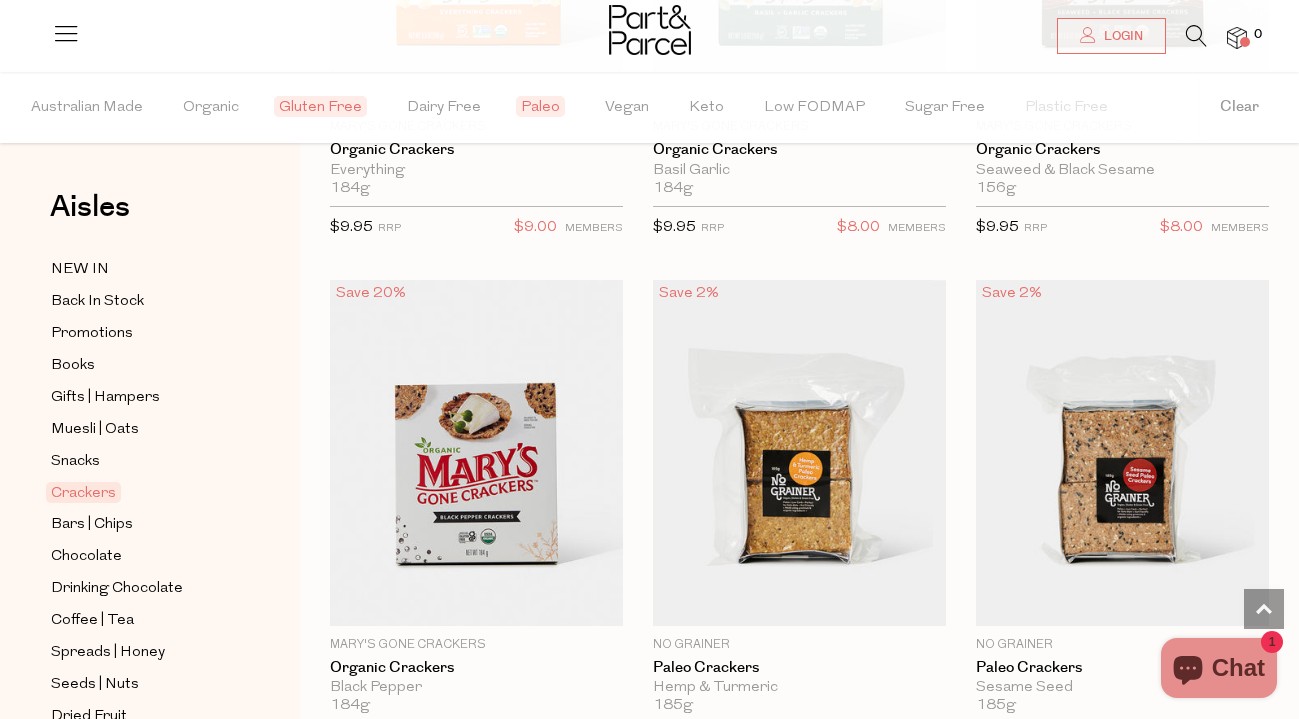 click on "Gluten Free" at bounding box center (323, 107) 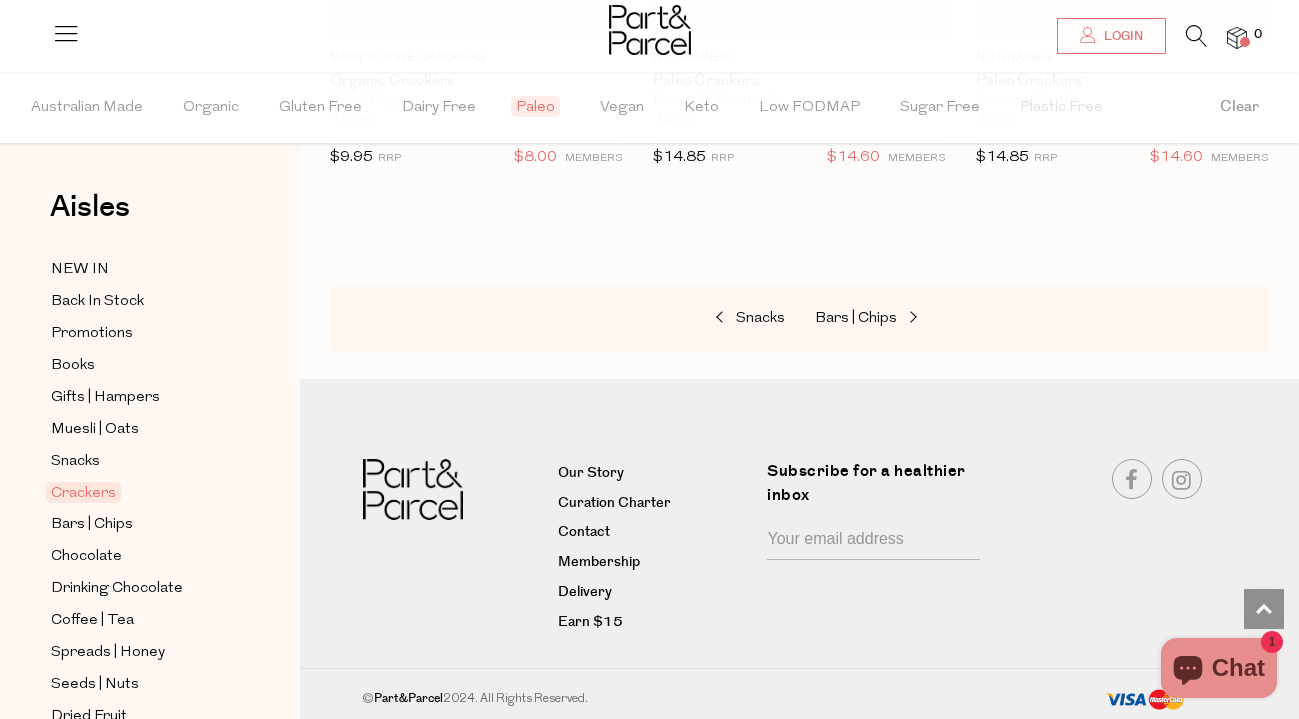 scroll, scrollTop: 1601, scrollLeft: 0, axis: vertical 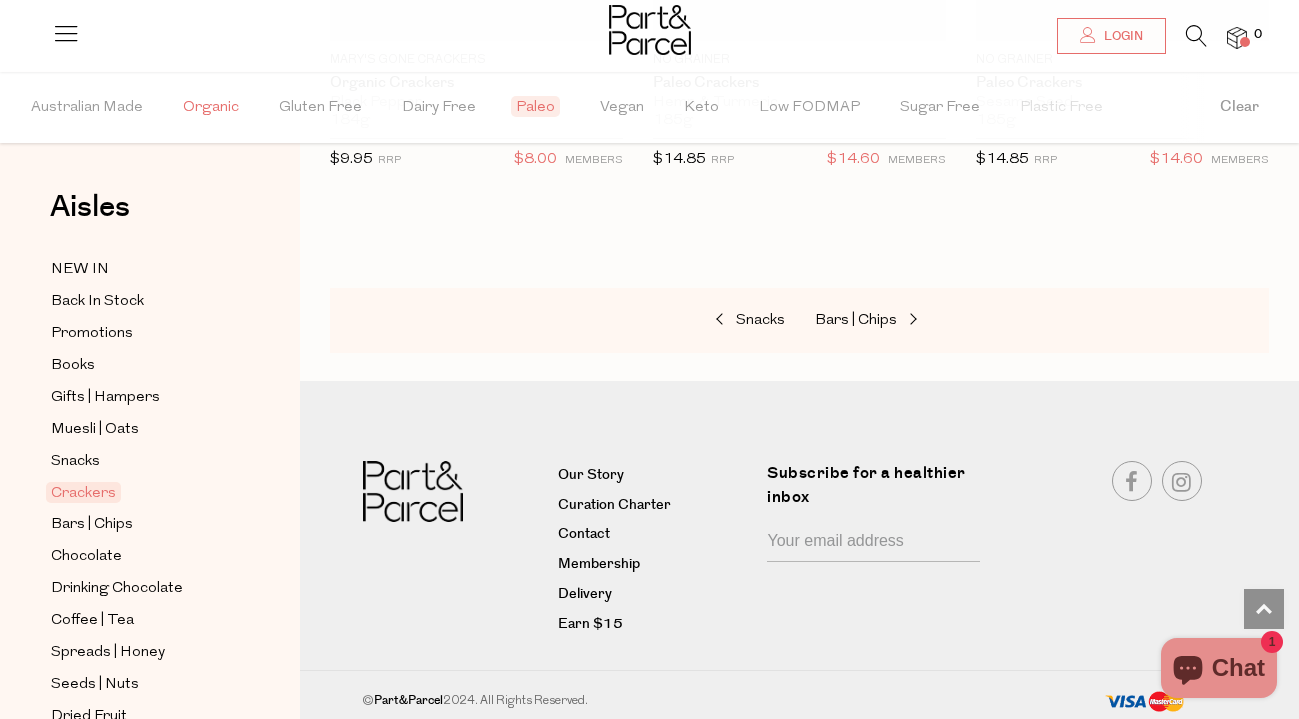 click on "Organic" at bounding box center [211, 108] 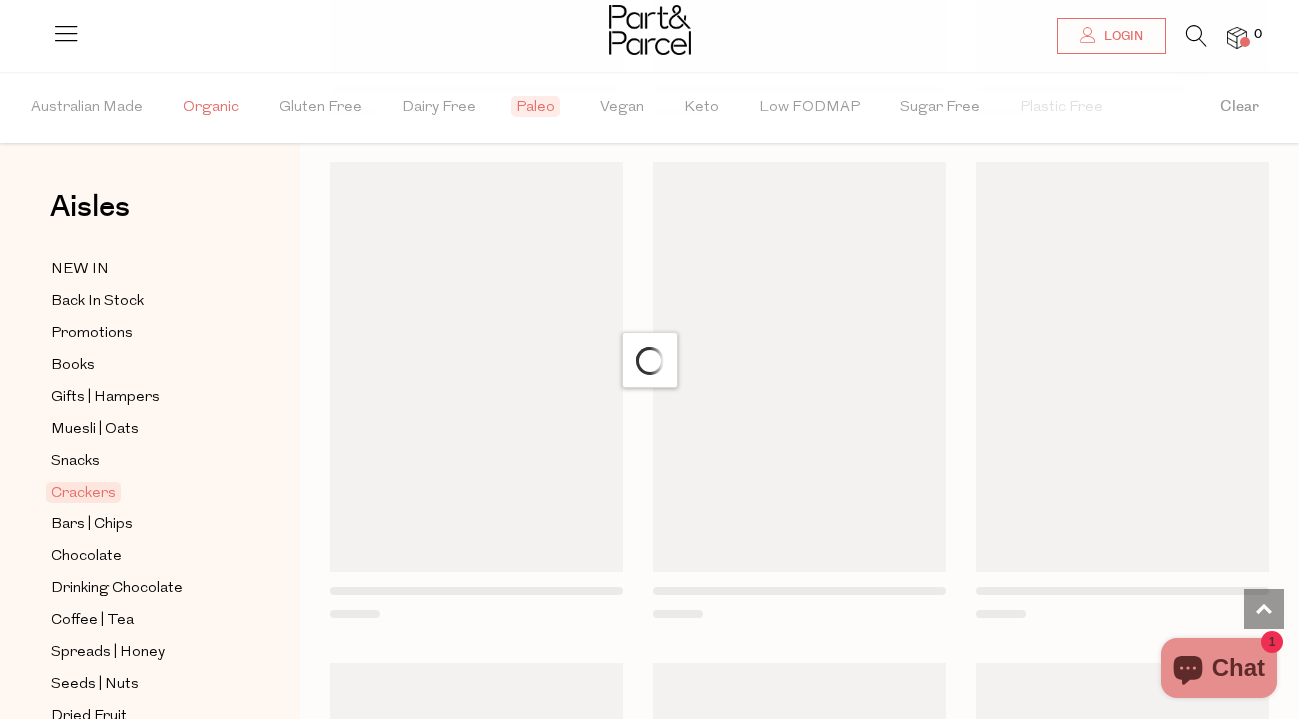 scroll, scrollTop: 0, scrollLeft: 0, axis: both 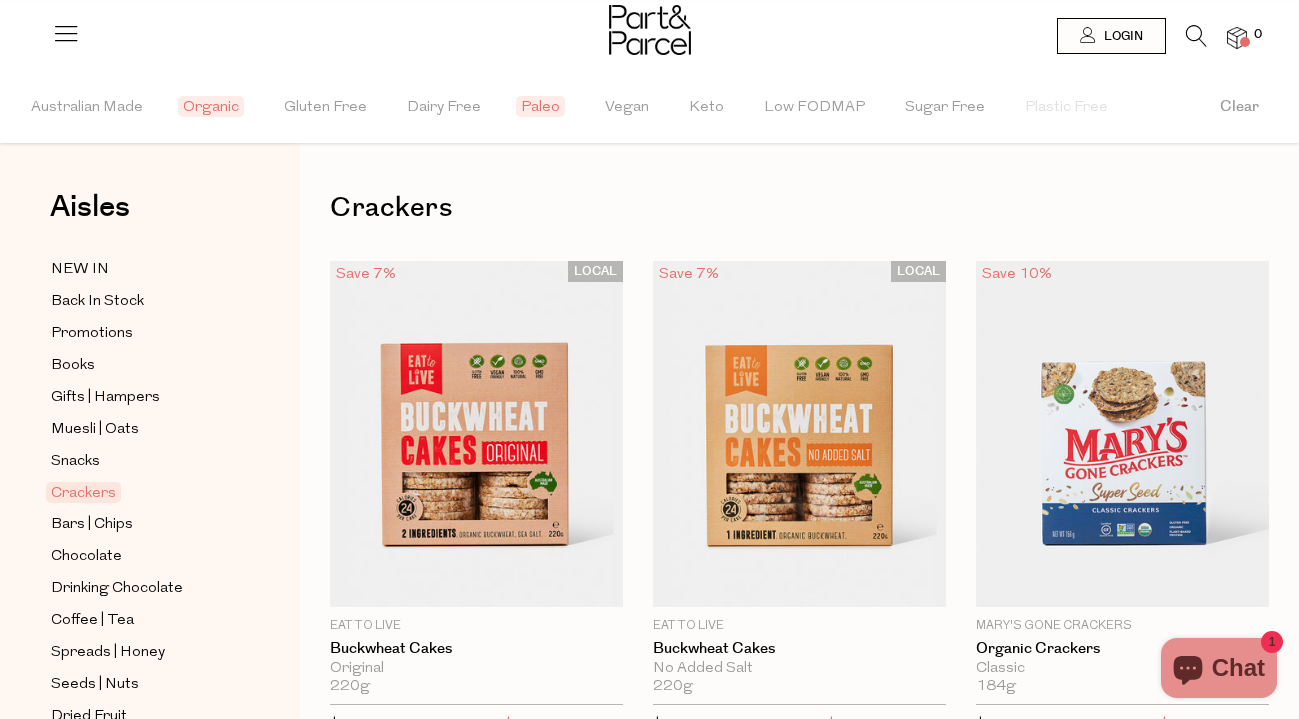 click on "Paleo" at bounding box center (540, 106) 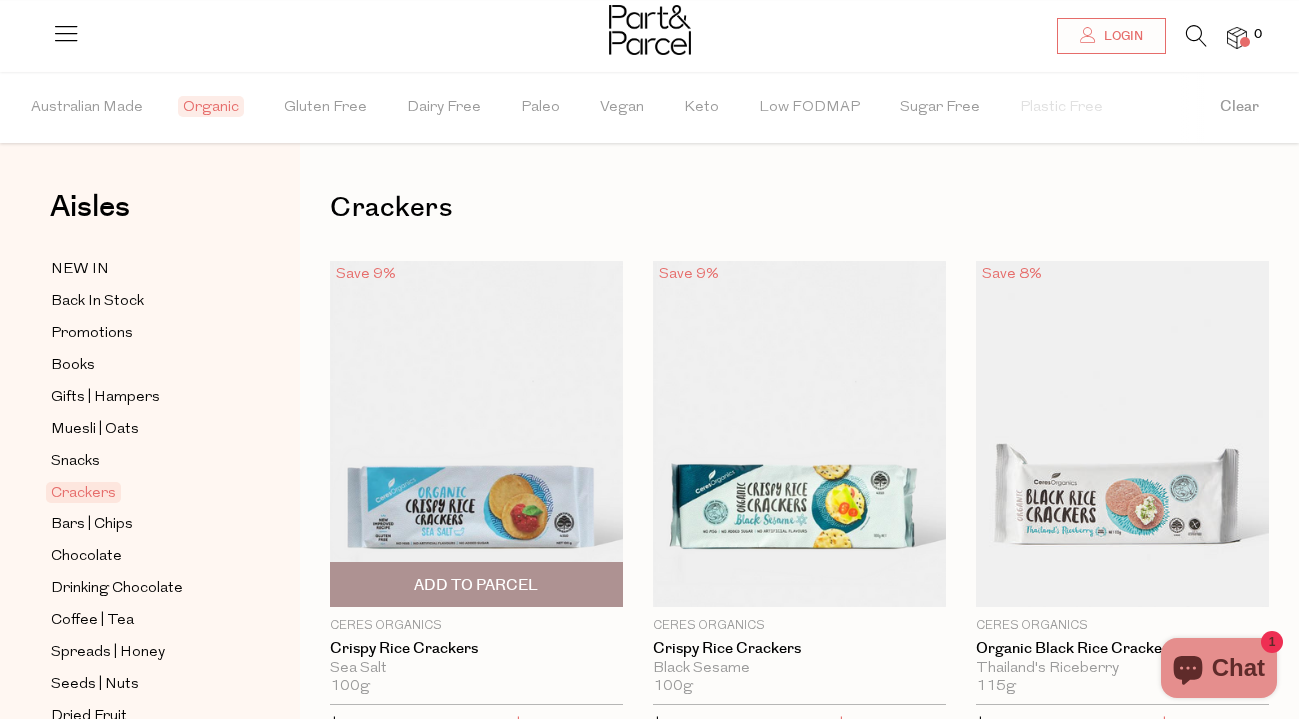 scroll, scrollTop: 42, scrollLeft: 0, axis: vertical 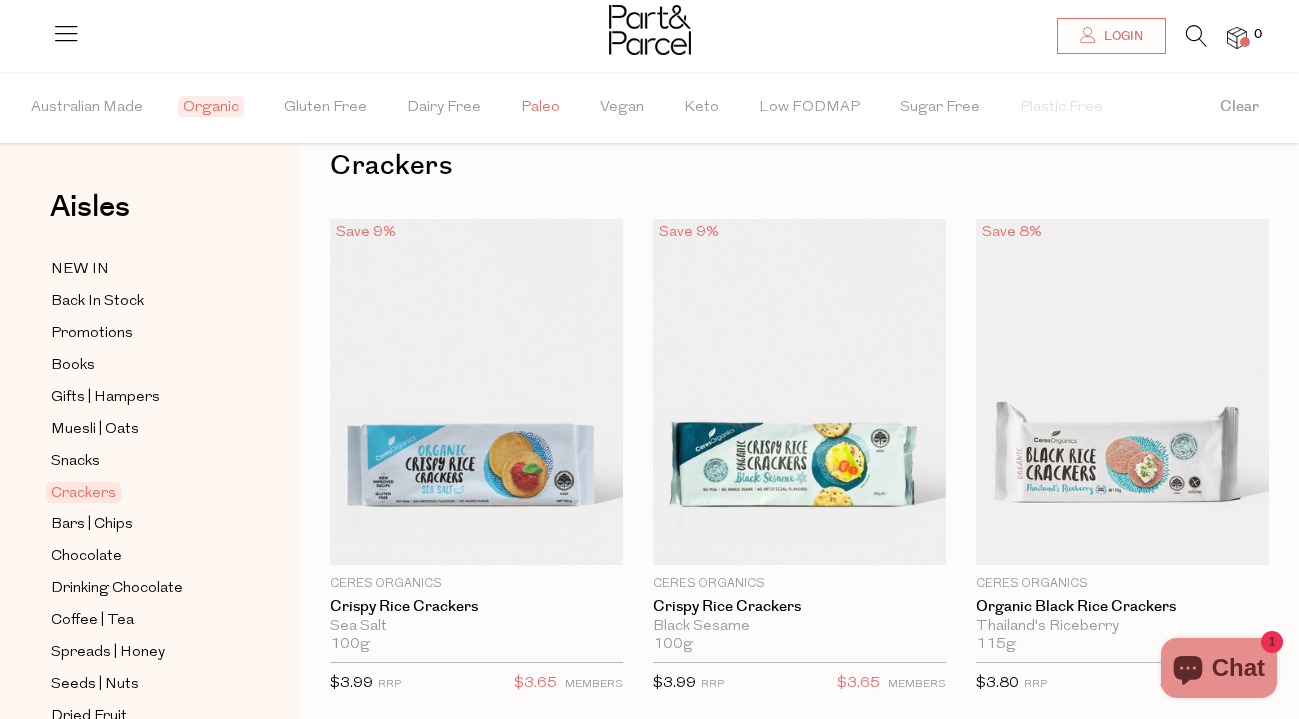 click on "Paleo" at bounding box center (540, 108) 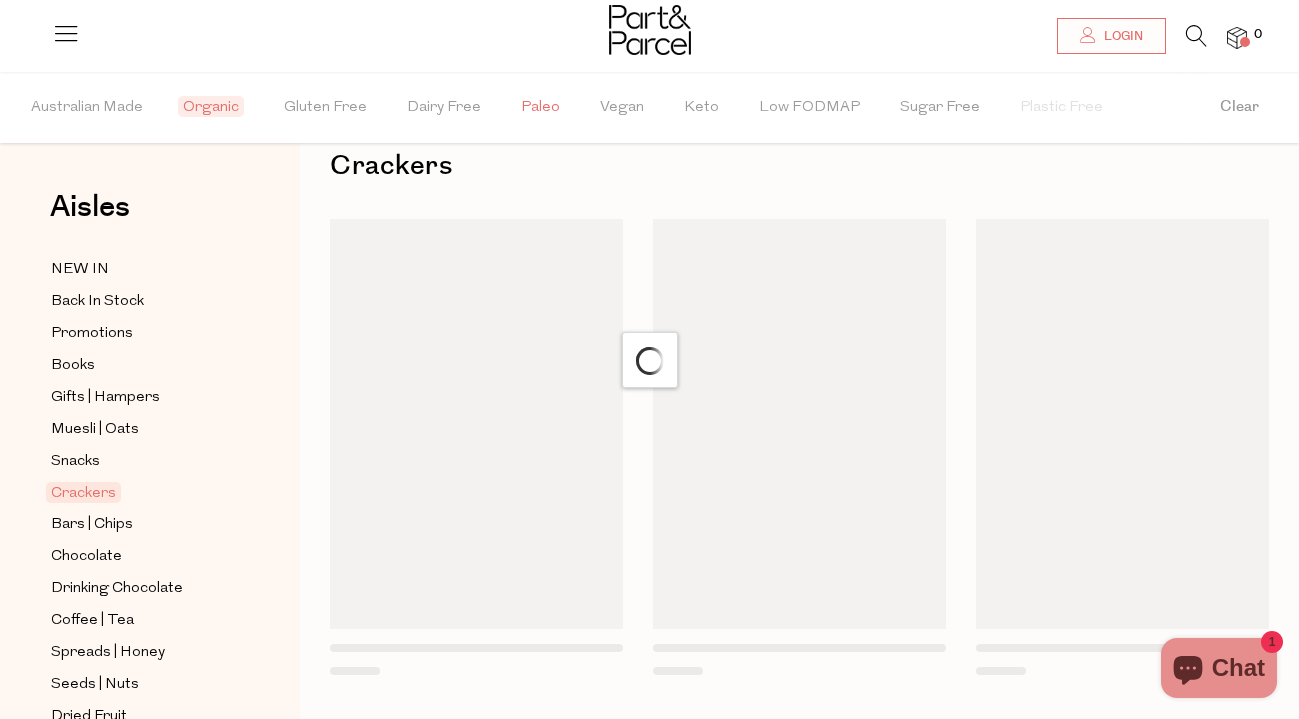 scroll, scrollTop: 0, scrollLeft: 0, axis: both 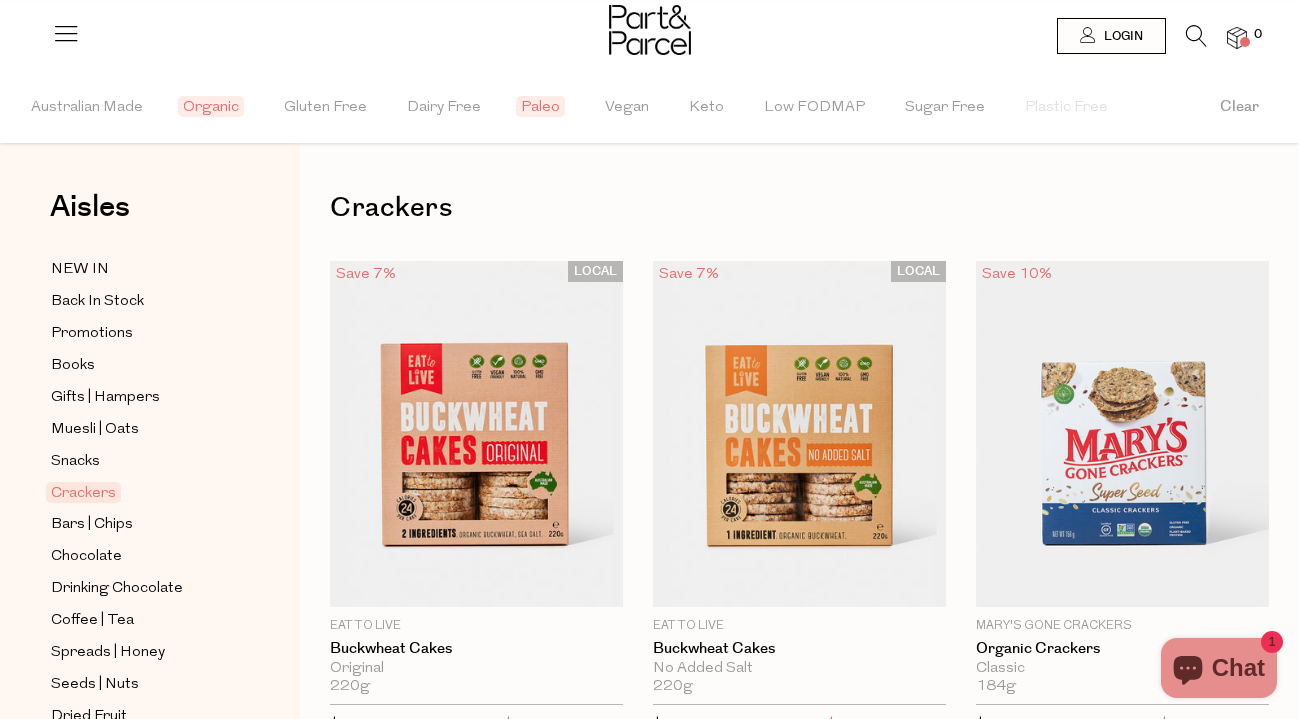 click on "Paleo" at bounding box center (540, 106) 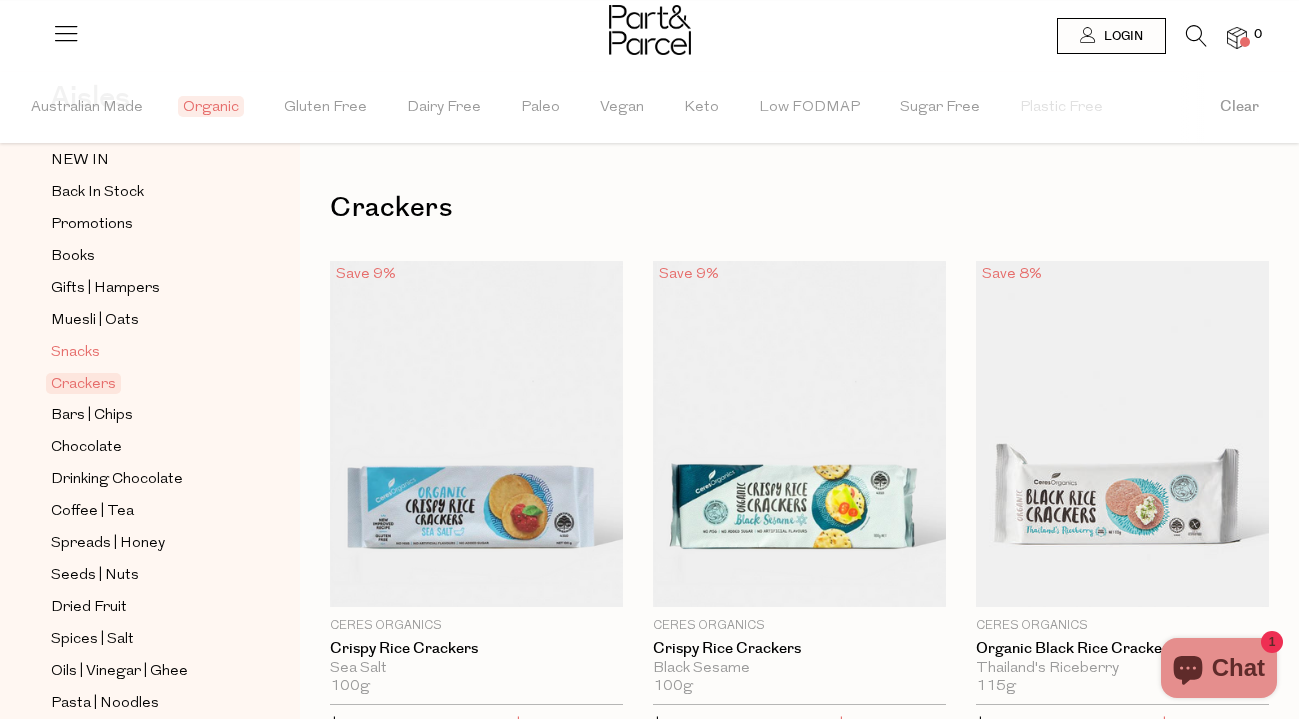 scroll, scrollTop: 121, scrollLeft: 0, axis: vertical 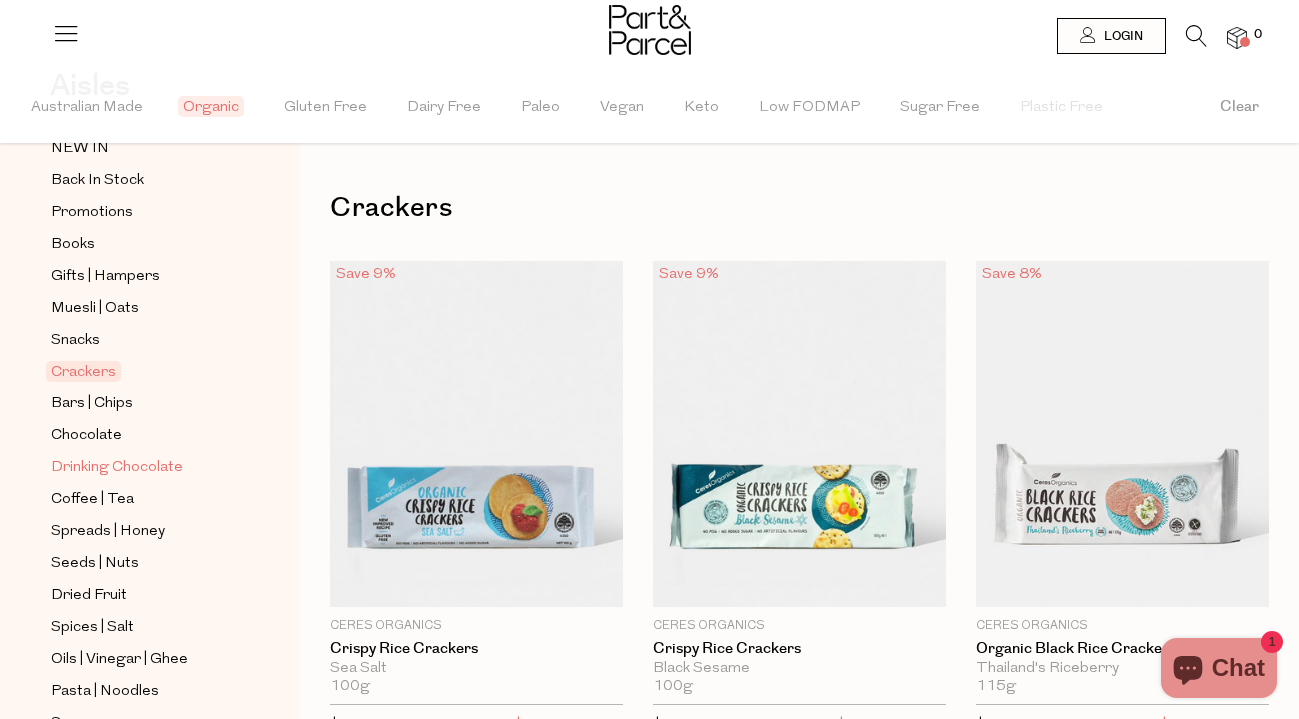 click on "Drinking Chocolate" at bounding box center [117, 468] 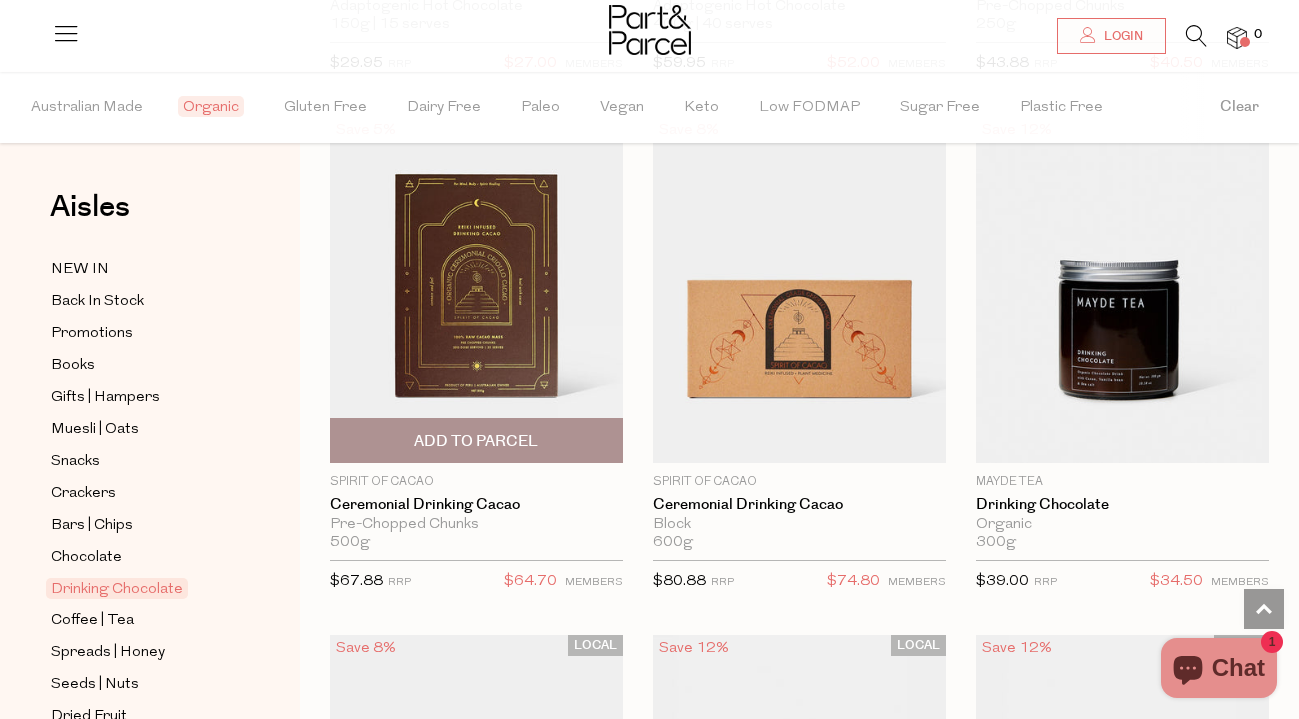 scroll, scrollTop: 1703, scrollLeft: 0, axis: vertical 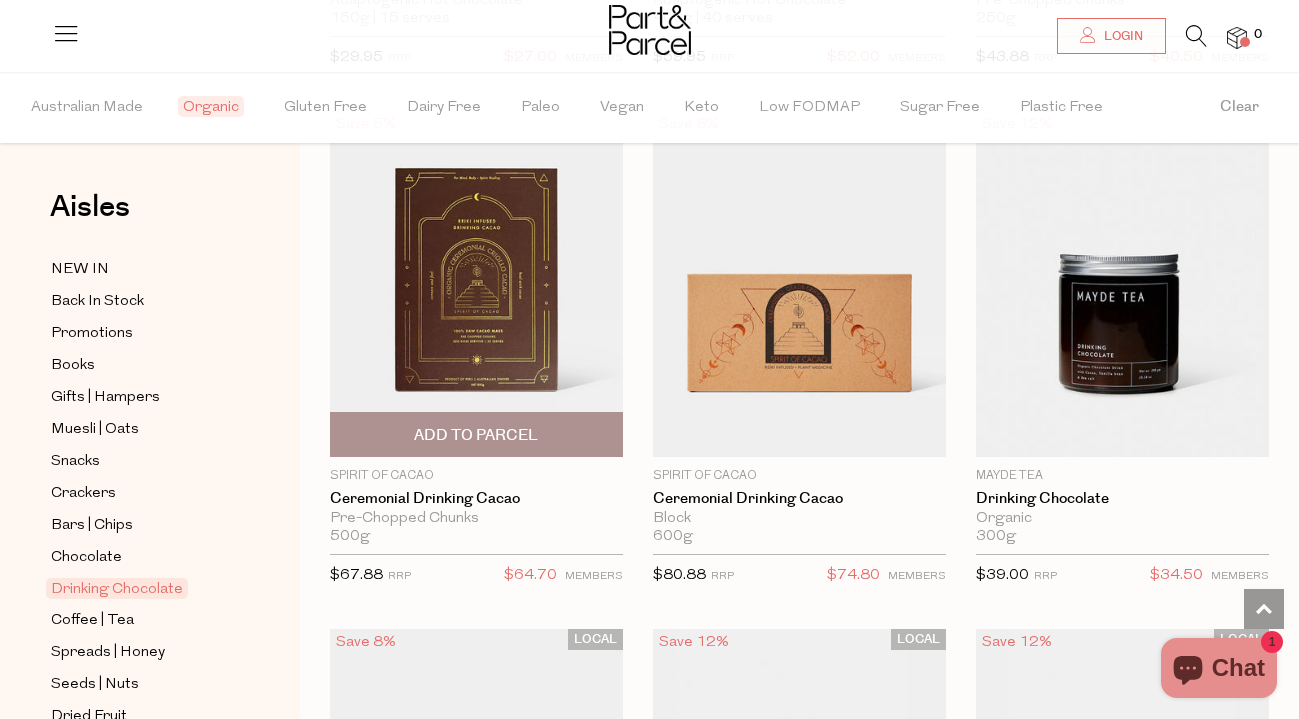 click at bounding box center (476, 284) 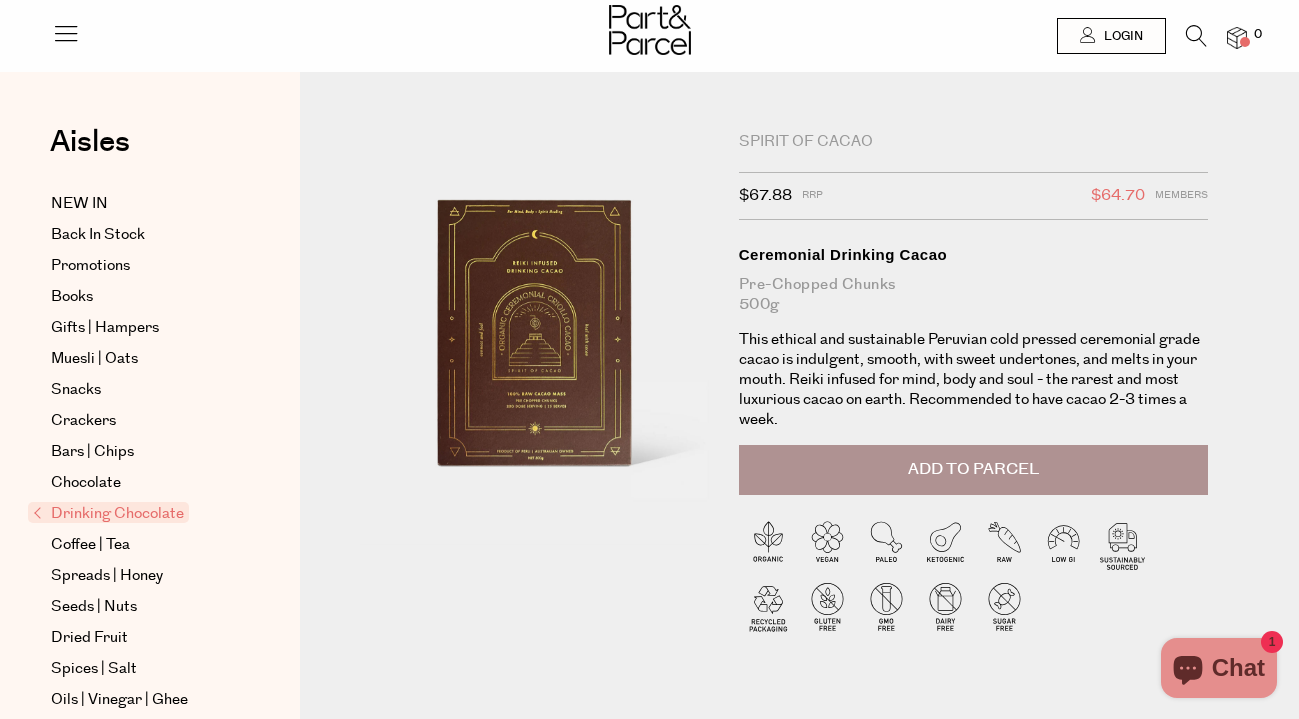 scroll, scrollTop: 0, scrollLeft: 0, axis: both 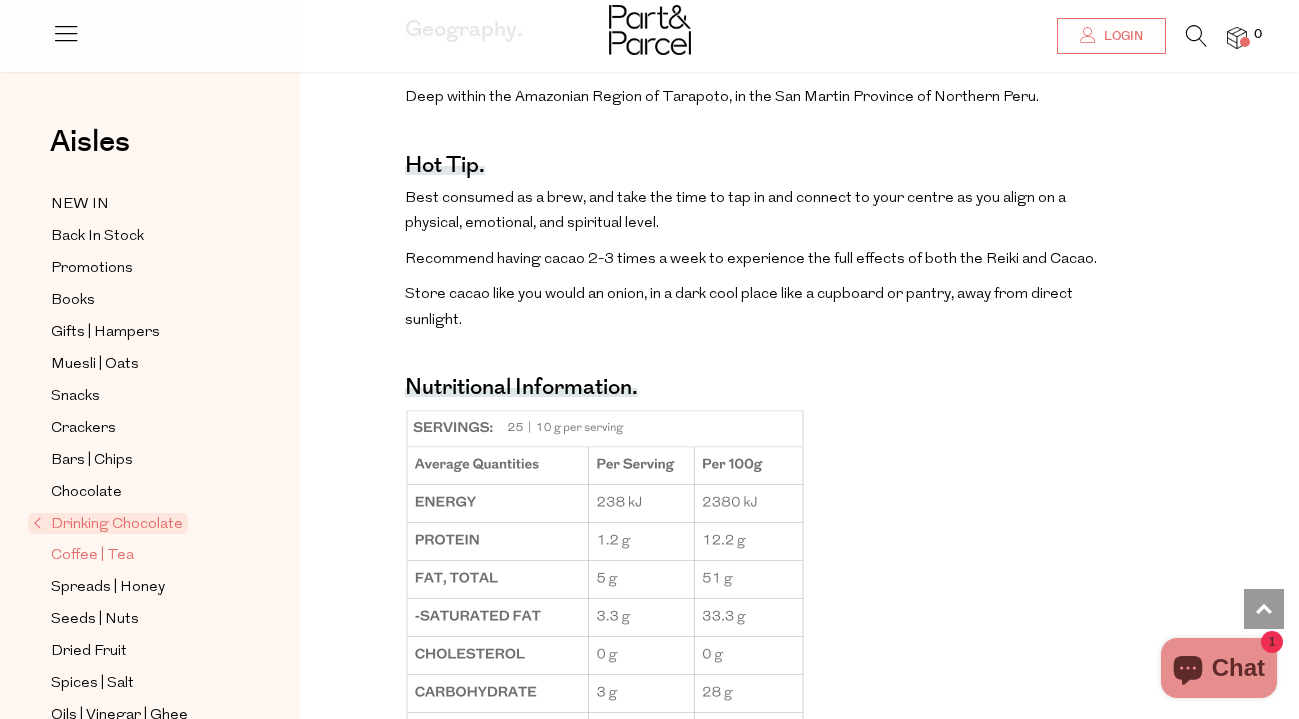 click on "Coffee | Tea" at bounding box center [92, 556] 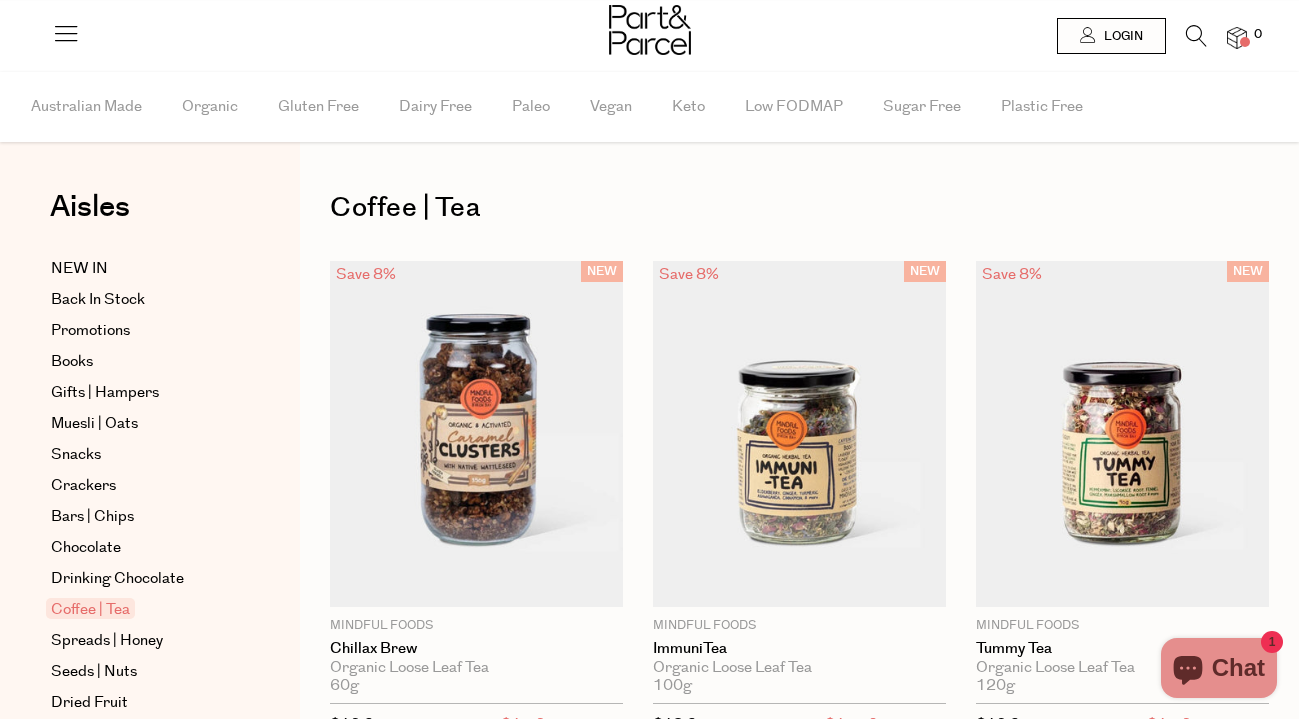 scroll, scrollTop: 0, scrollLeft: 0, axis: both 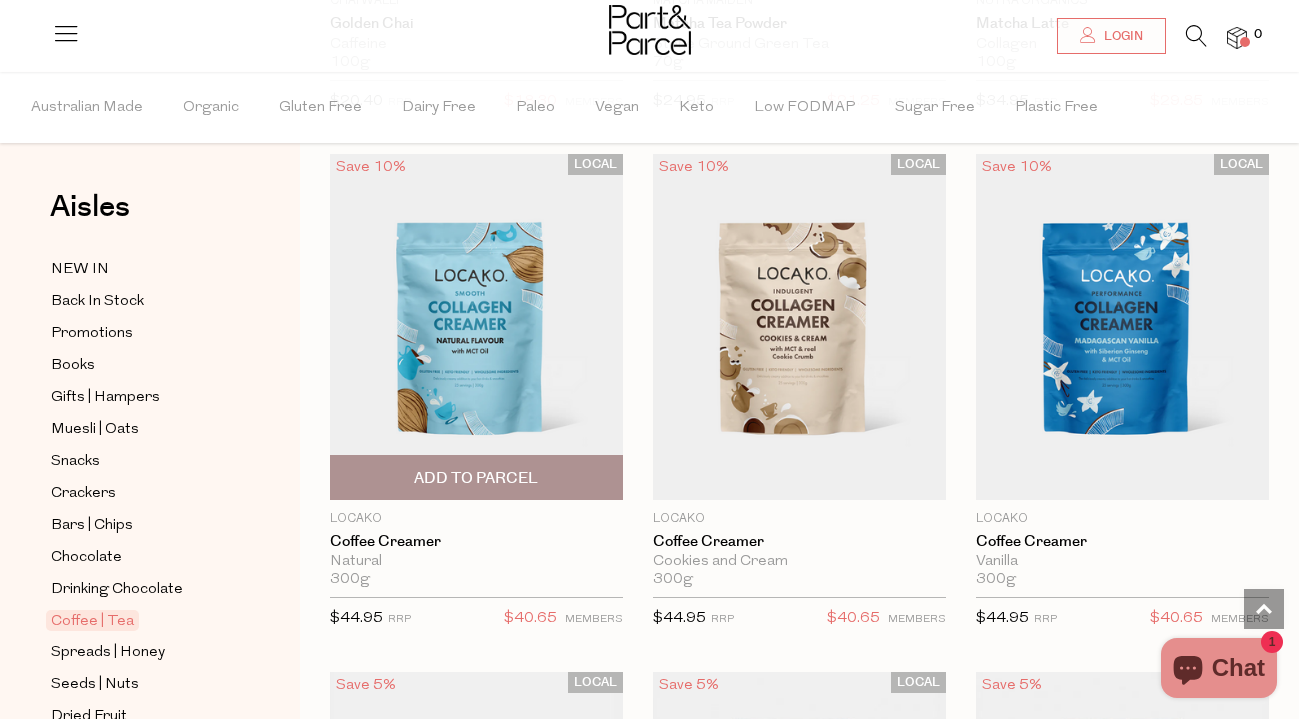 click at bounding box center [476, 327] 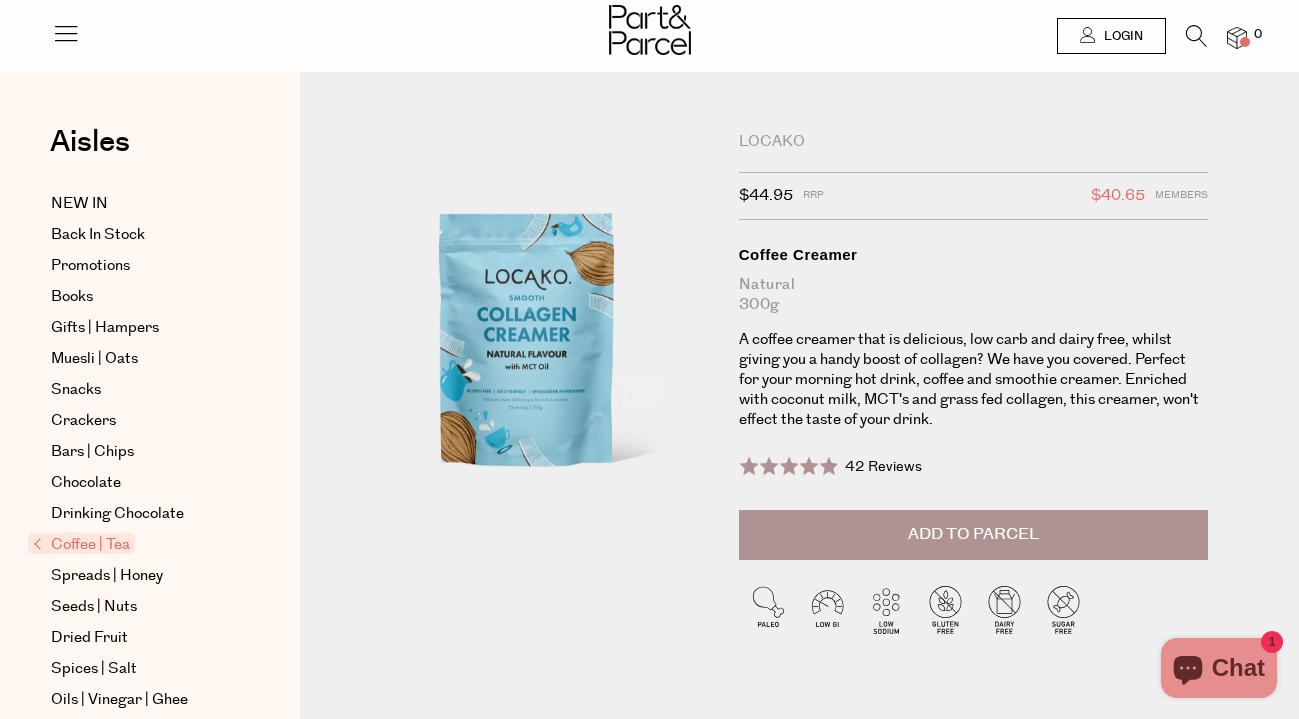 scroll, scrollTop: 0, scrollLeft: 0, axis: both 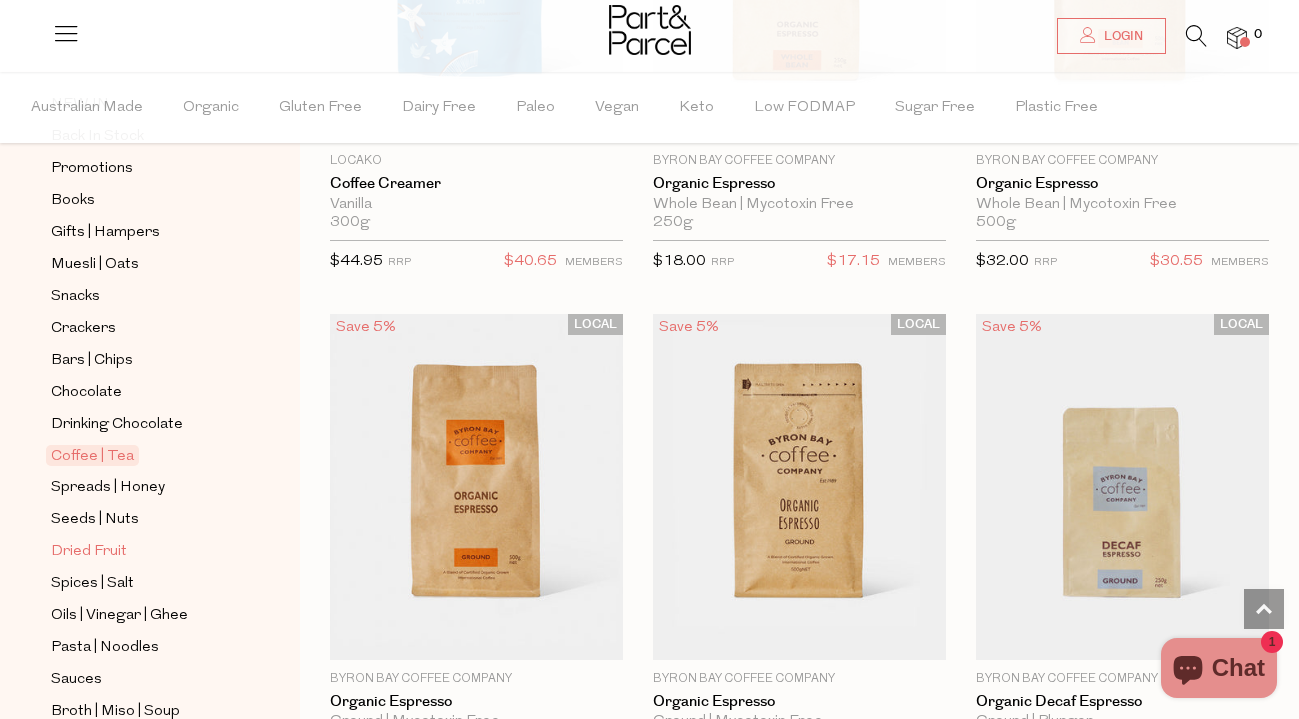 click on "Dried Fruit" at bounding box center [89, 552] 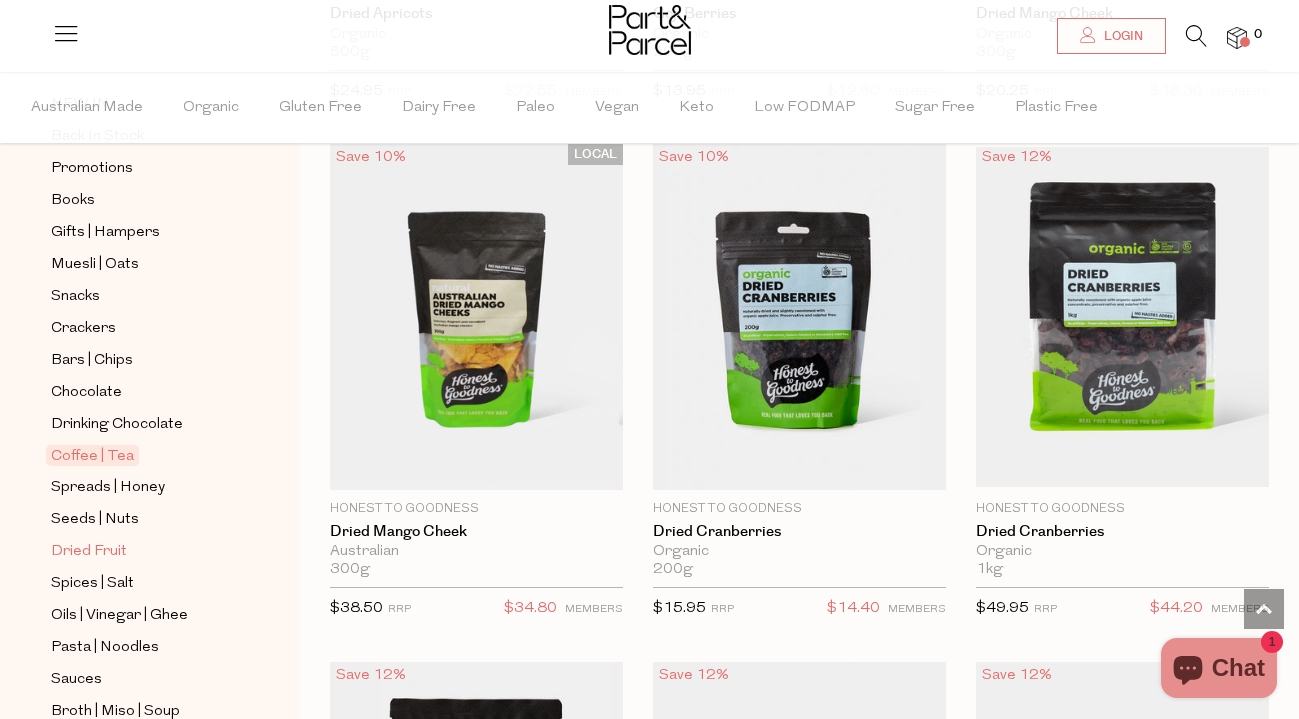 scroll, scrollTop: 2707, scrollLeft: 0, axis: vertical 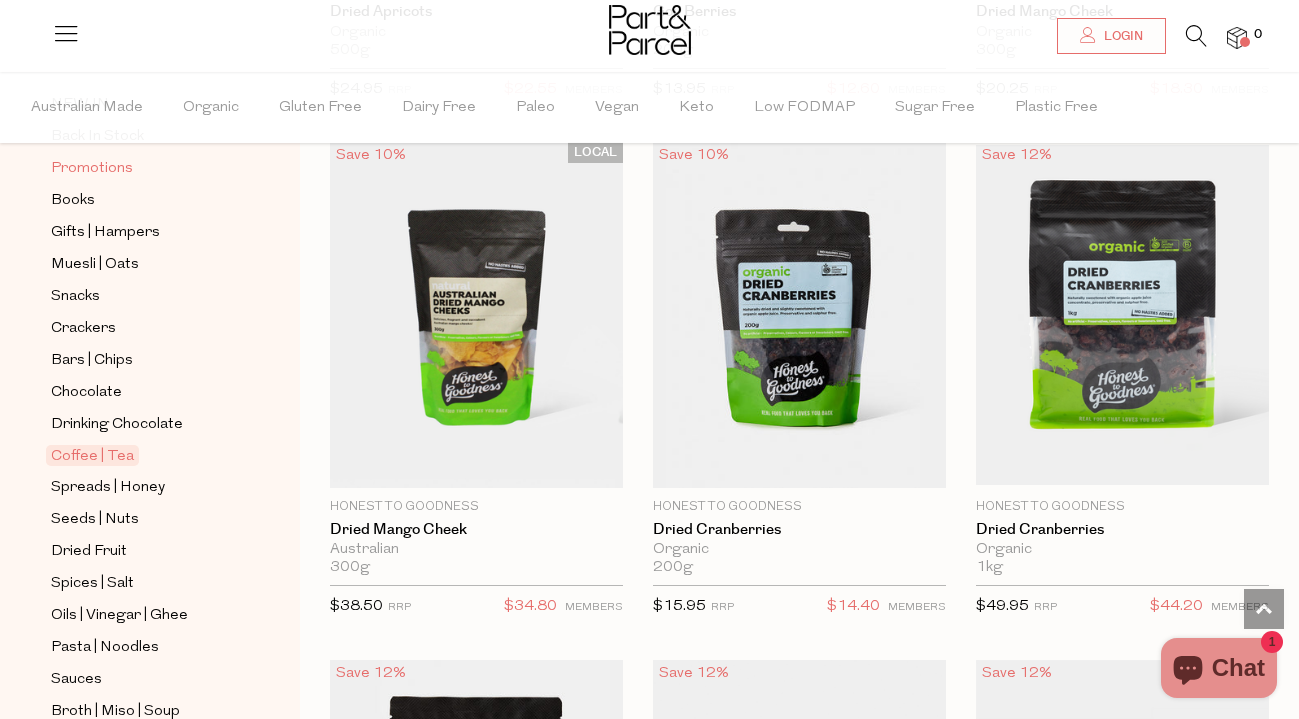 click on "Promotions" at bounding box center (92, 169) 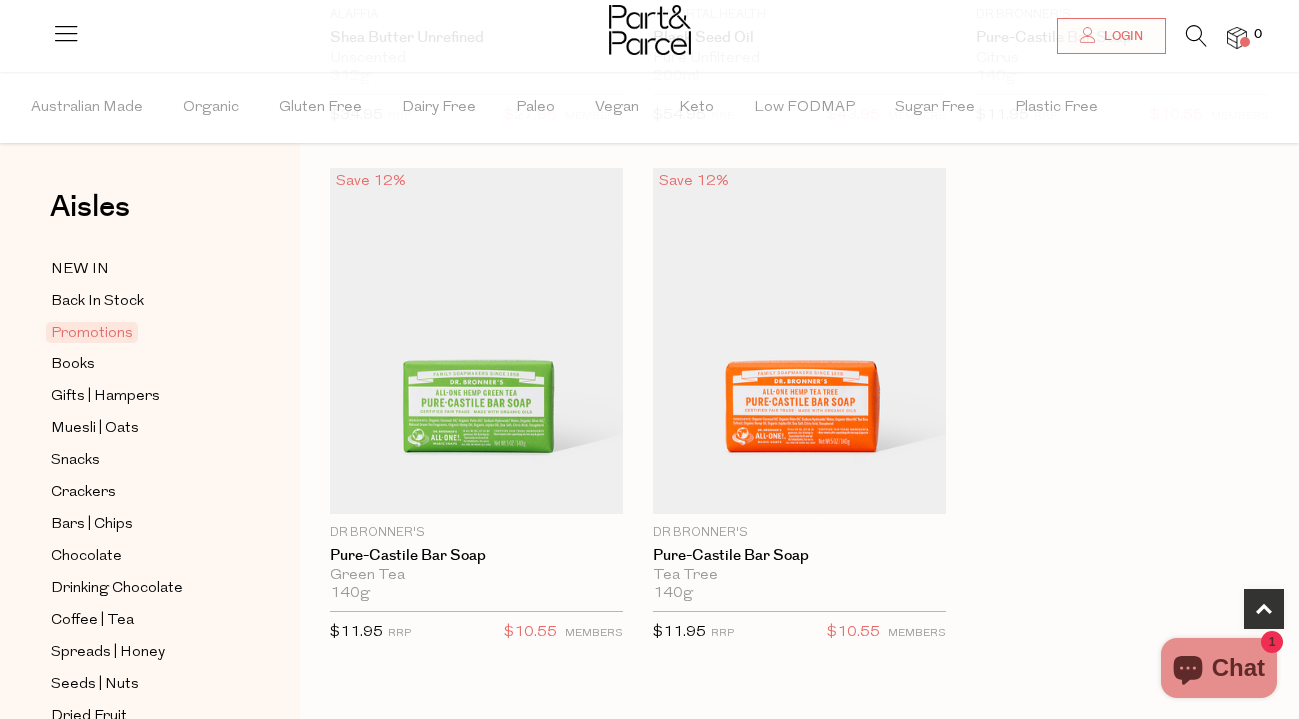 scroll, scrollTop: 1136, scrollLeft: 0, axis: vertical 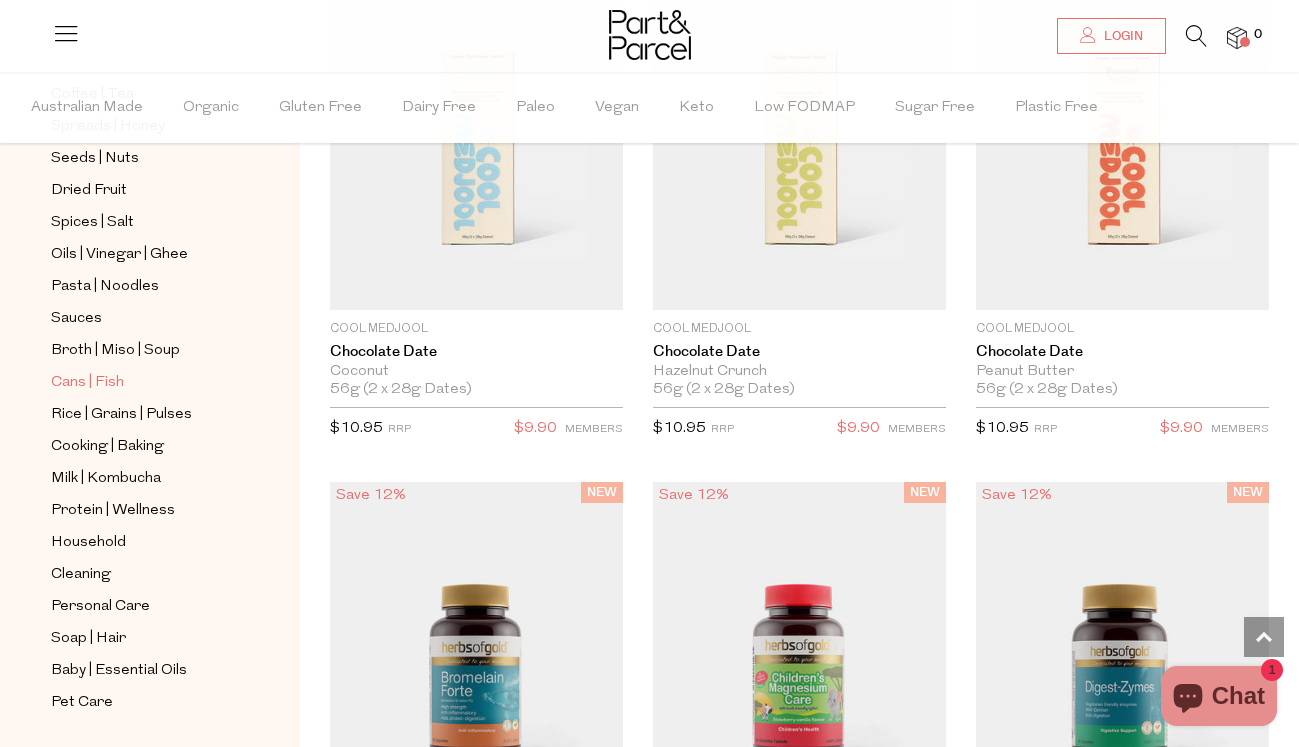 click on "Cans | Fish" at bounding box center (87, 383) 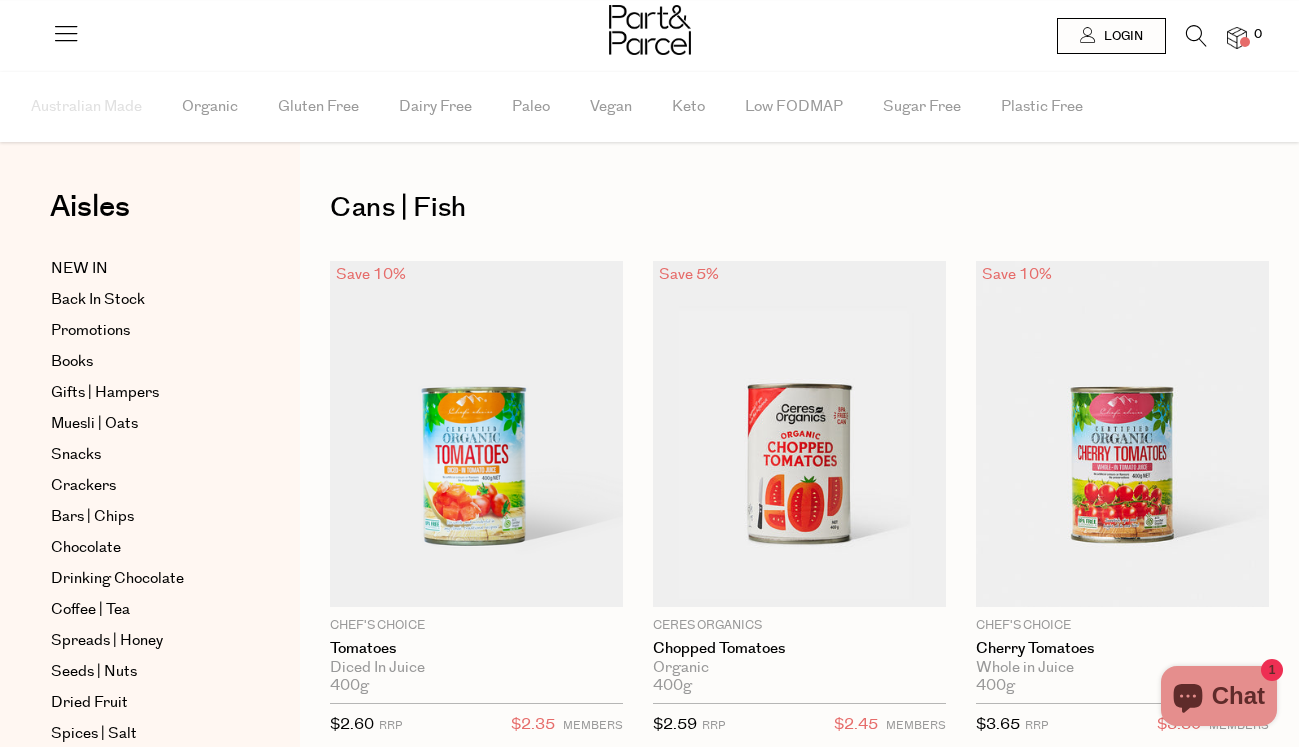 scroll, scrollTop: 0, scrollLeft: 0, axis: both 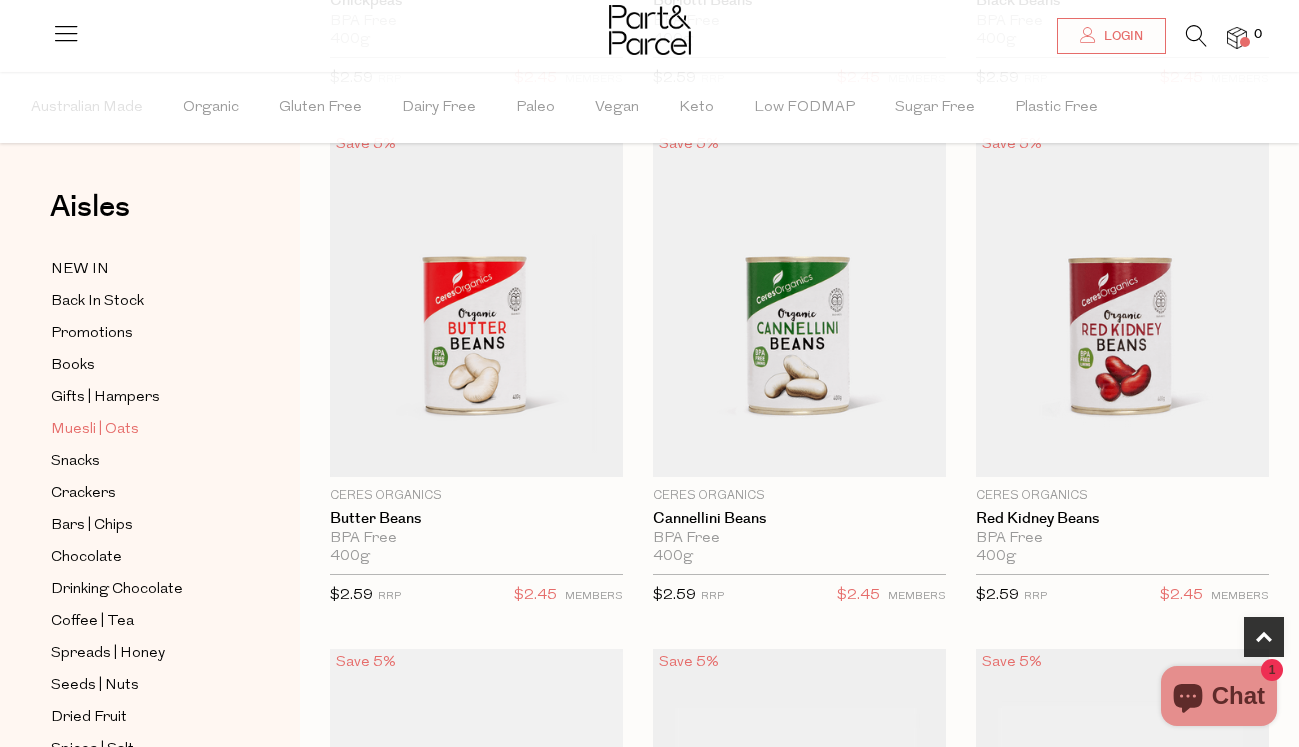 click on "Muesli | Oats" at bounding box center [95, 430] 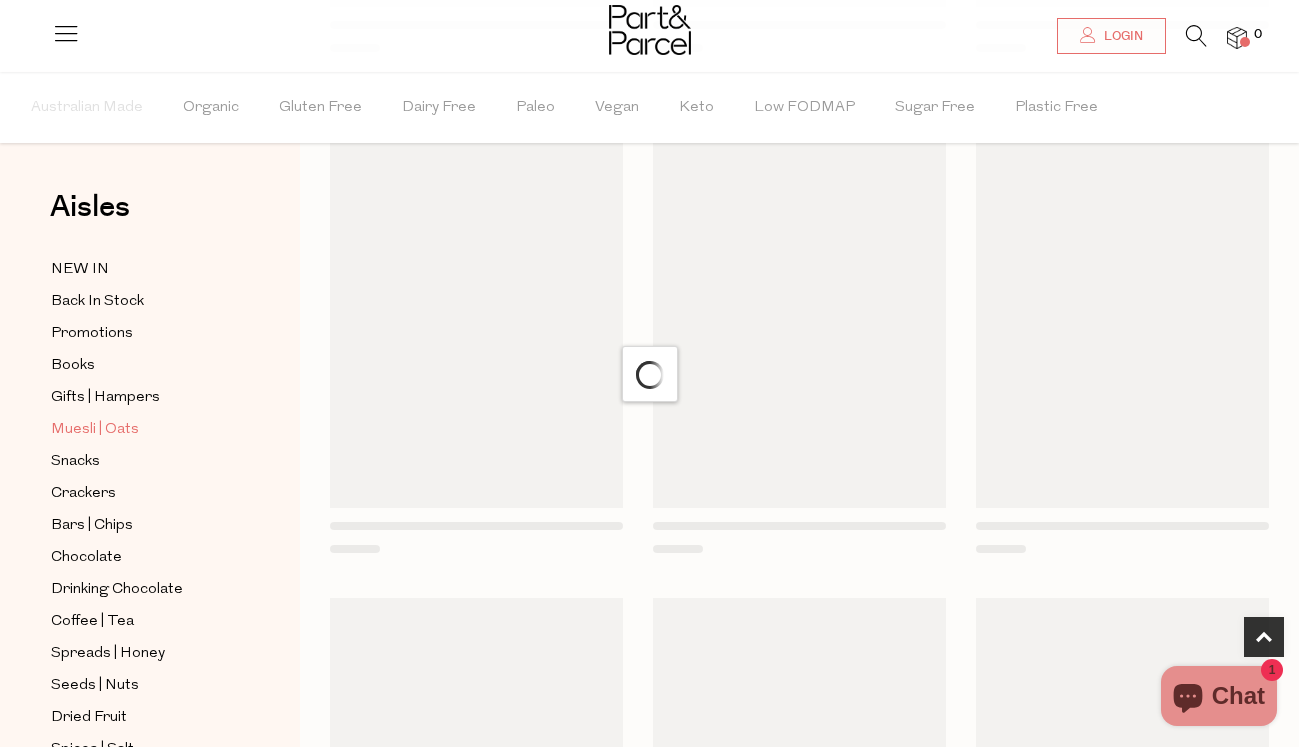 scroll, scrollTop: 0, scrollLeft: 0, axis: both 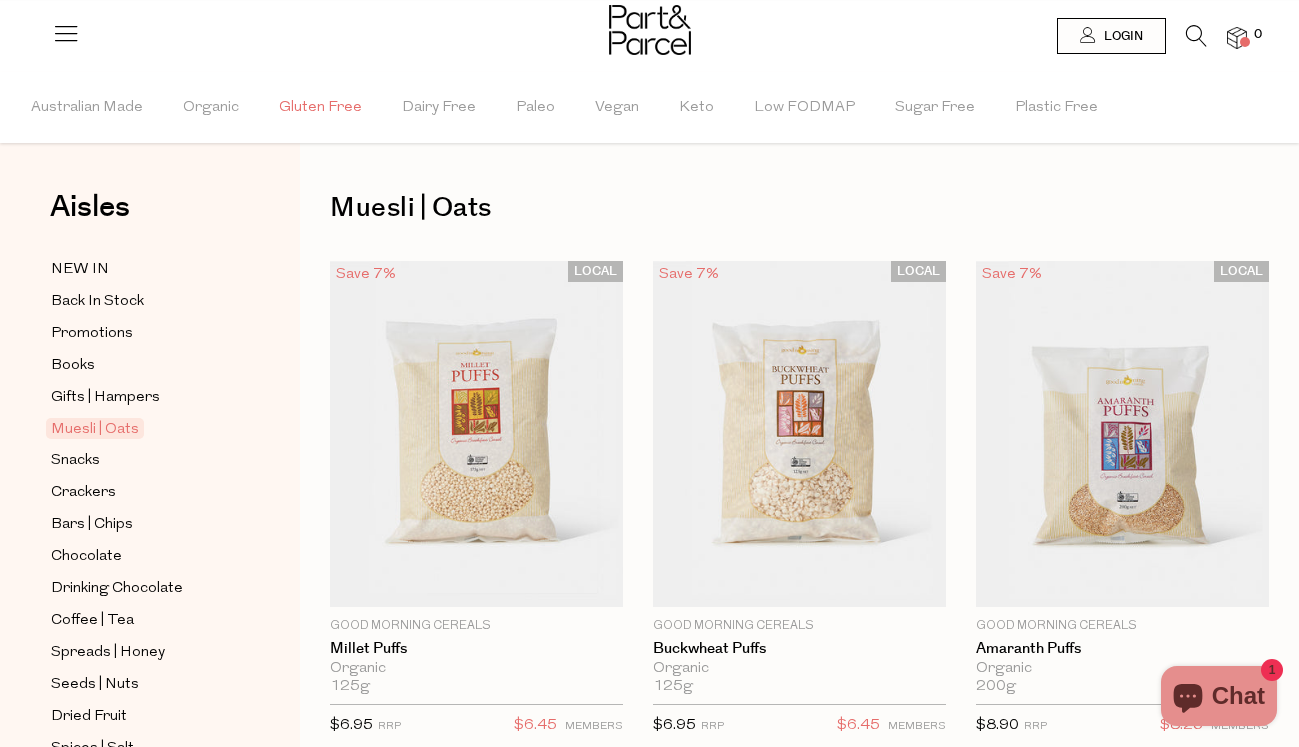 click on "Gluten Free" at bounding box center (320, 108) 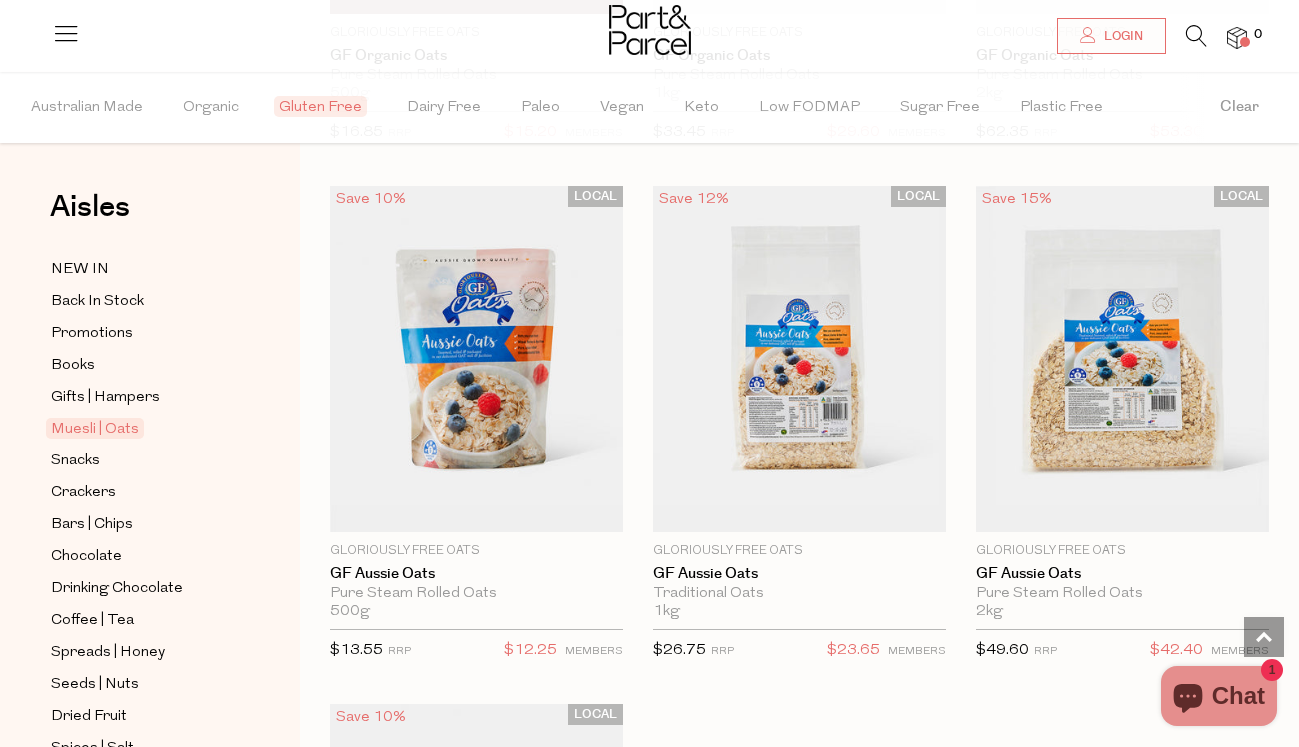 scroll, scrollTop: 3183, scrollLeft: 1, axis: both 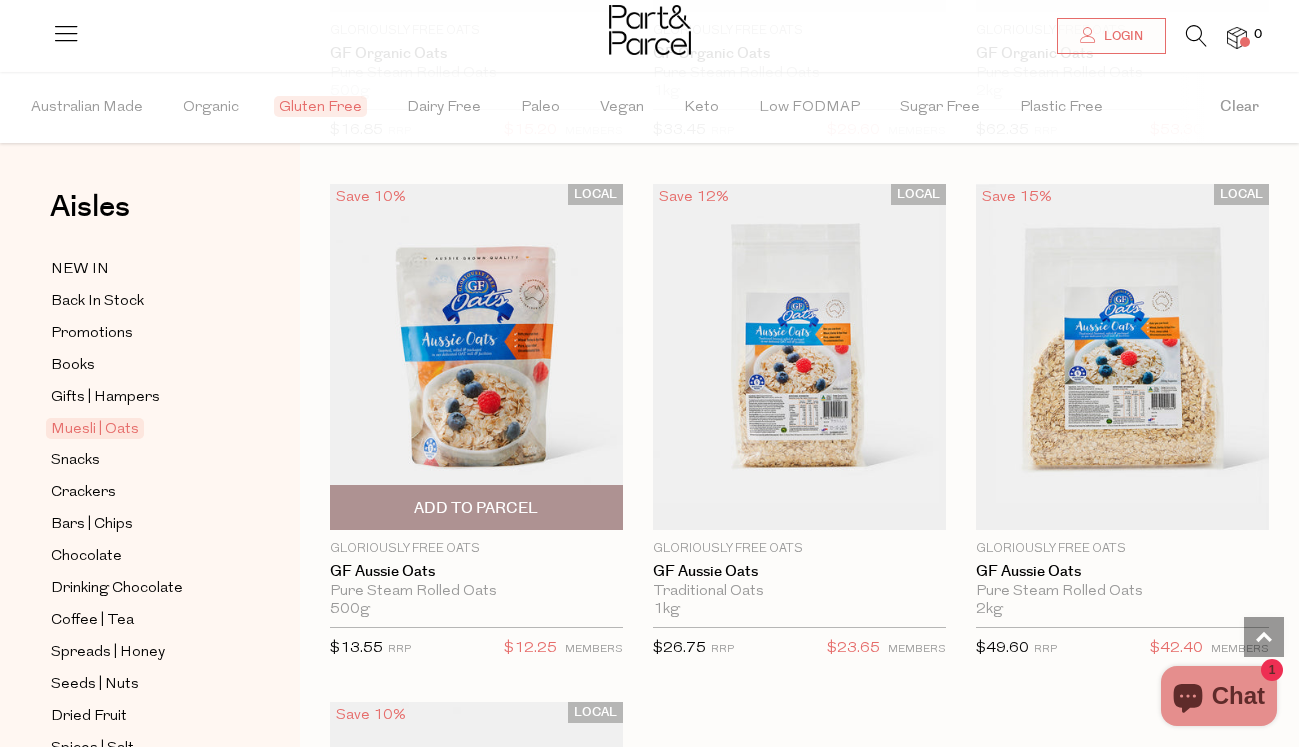 click at bounding box center (476, 357) 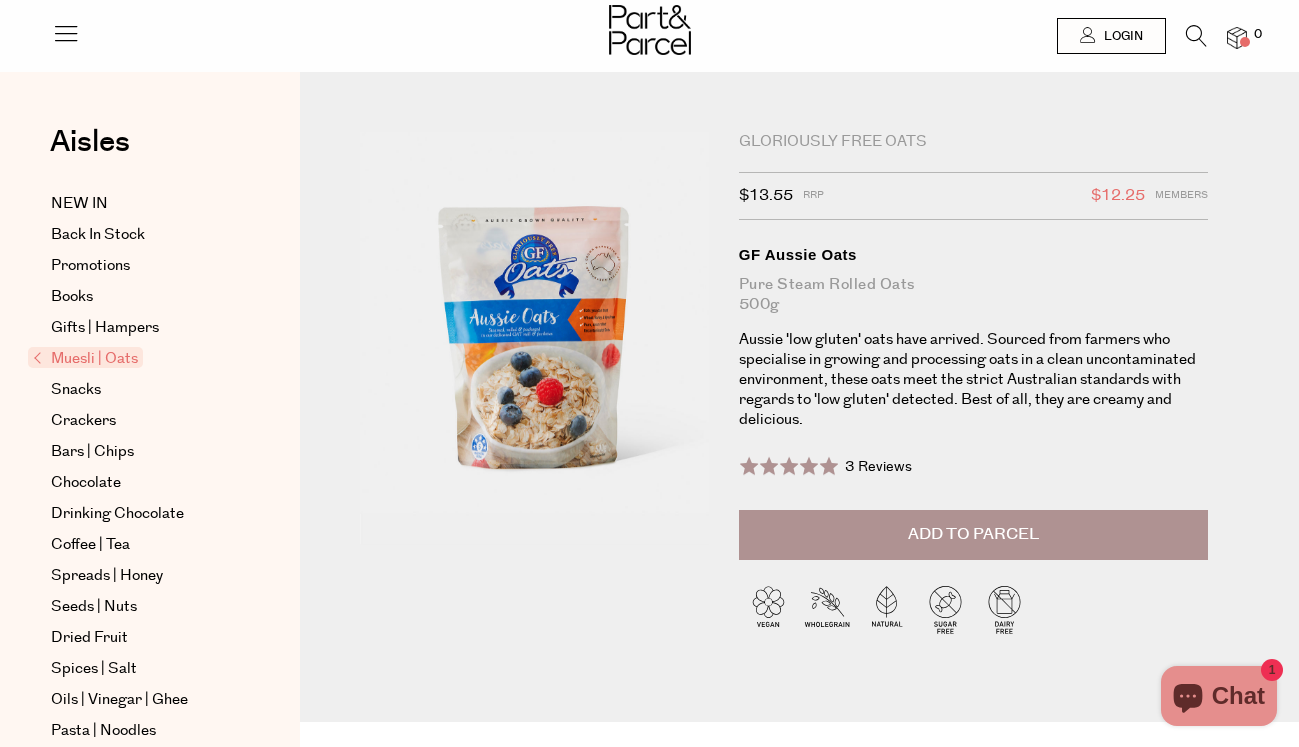 scroll, scrollTop: 0, scrollLeft: 0, axis: both 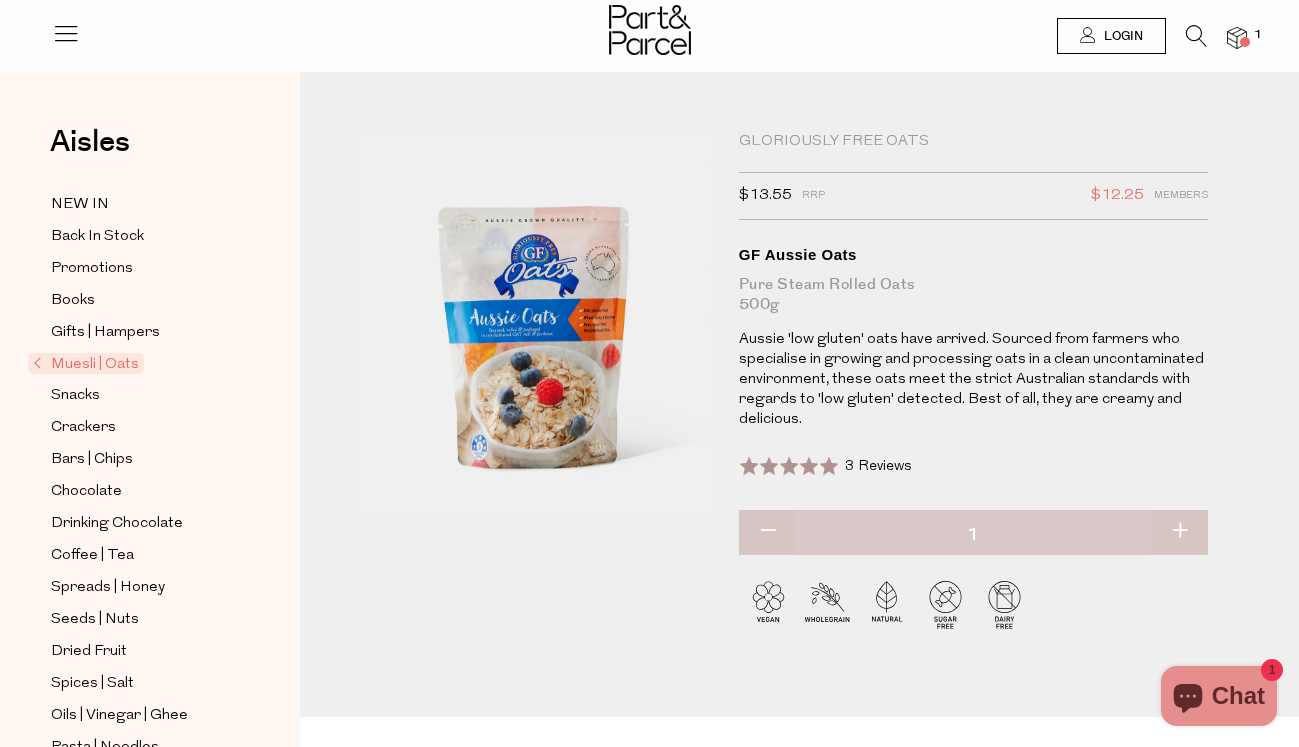 click at bounding box center [1237, 38] 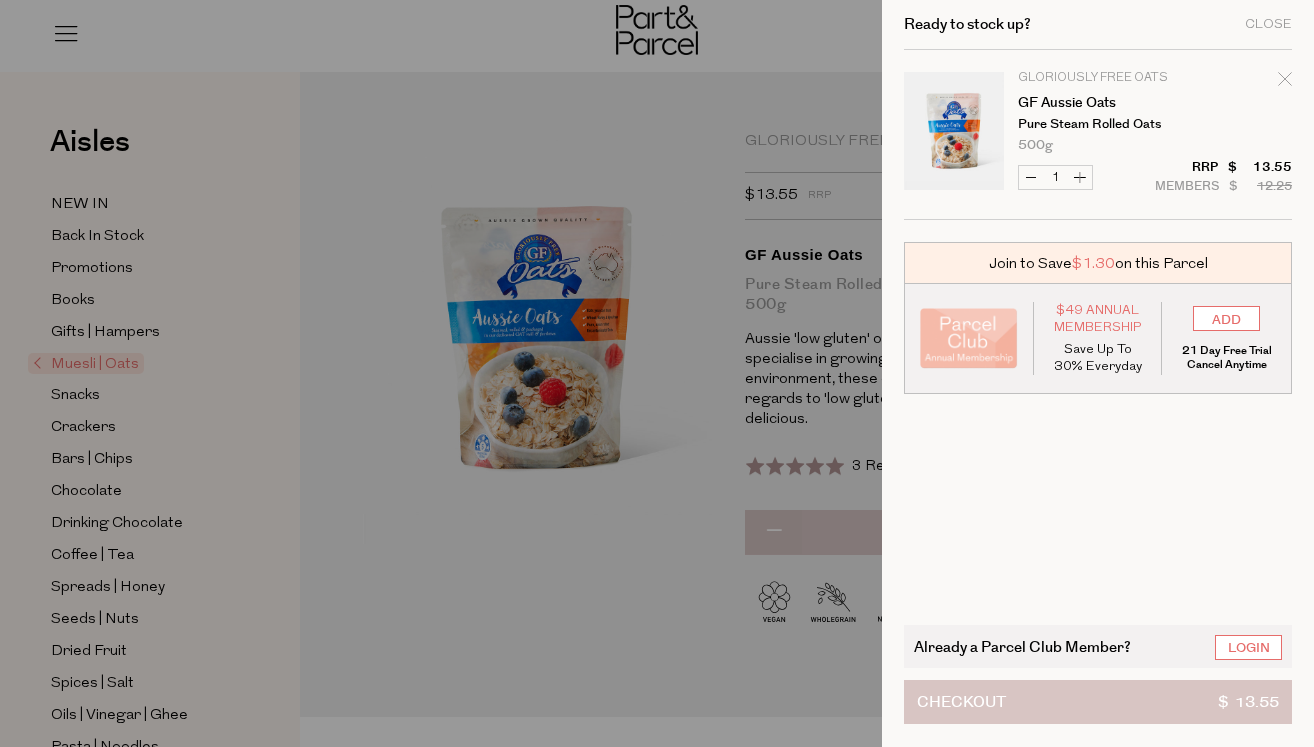 click on "Checkout $ 13.55" at bounding box center (1098, 702) 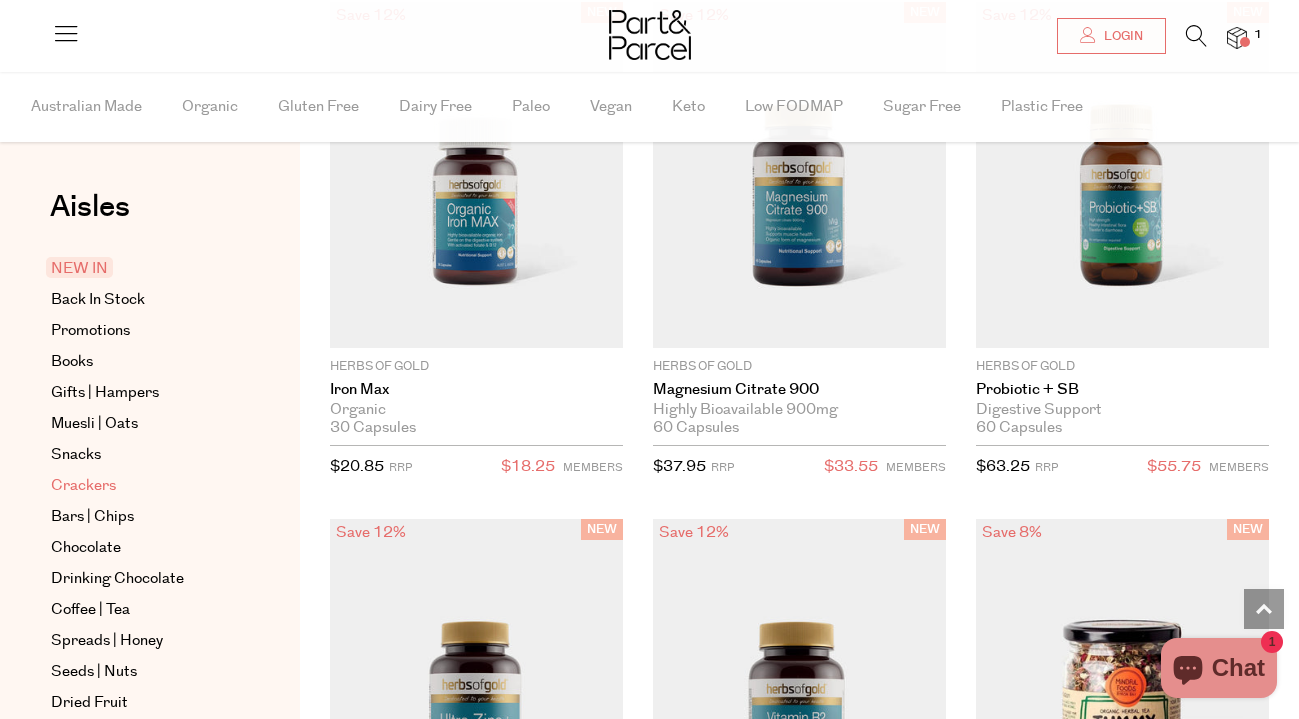 scroll, scrollTop: 0, scrollLeft: 0, axis: both 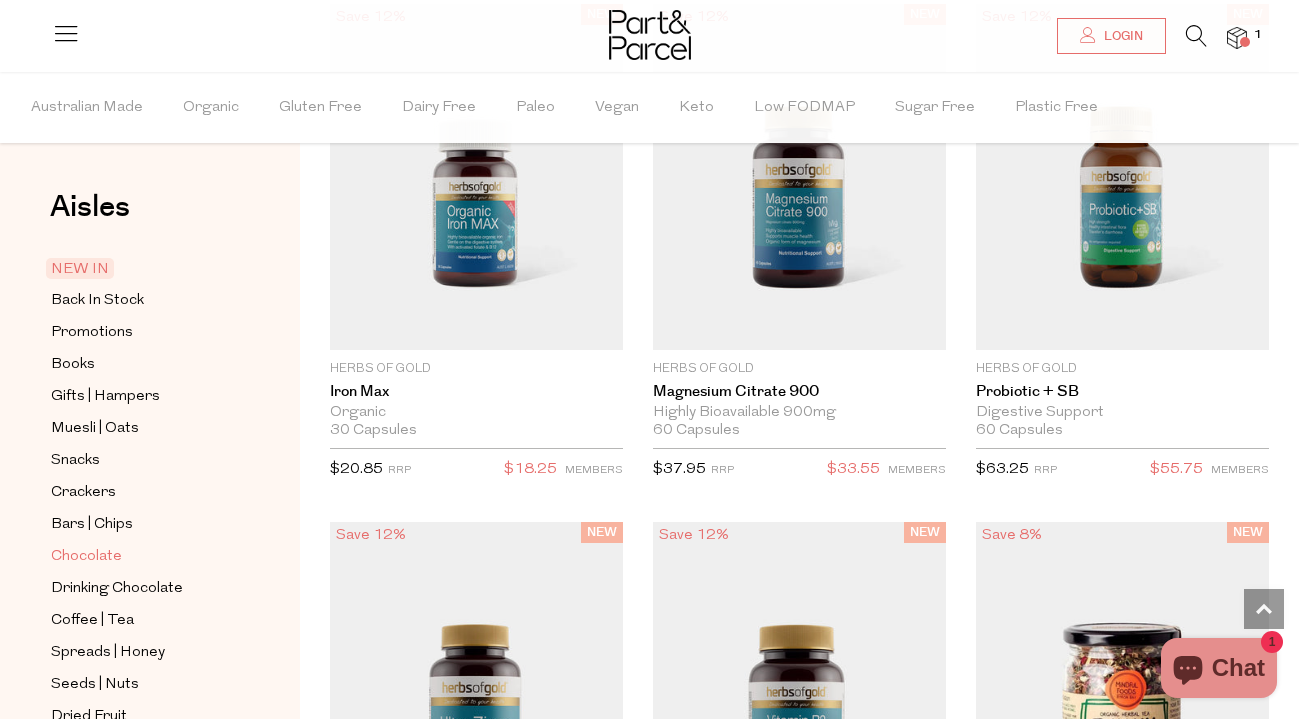 click on "Chocolate" at bounding box center (86, 557) 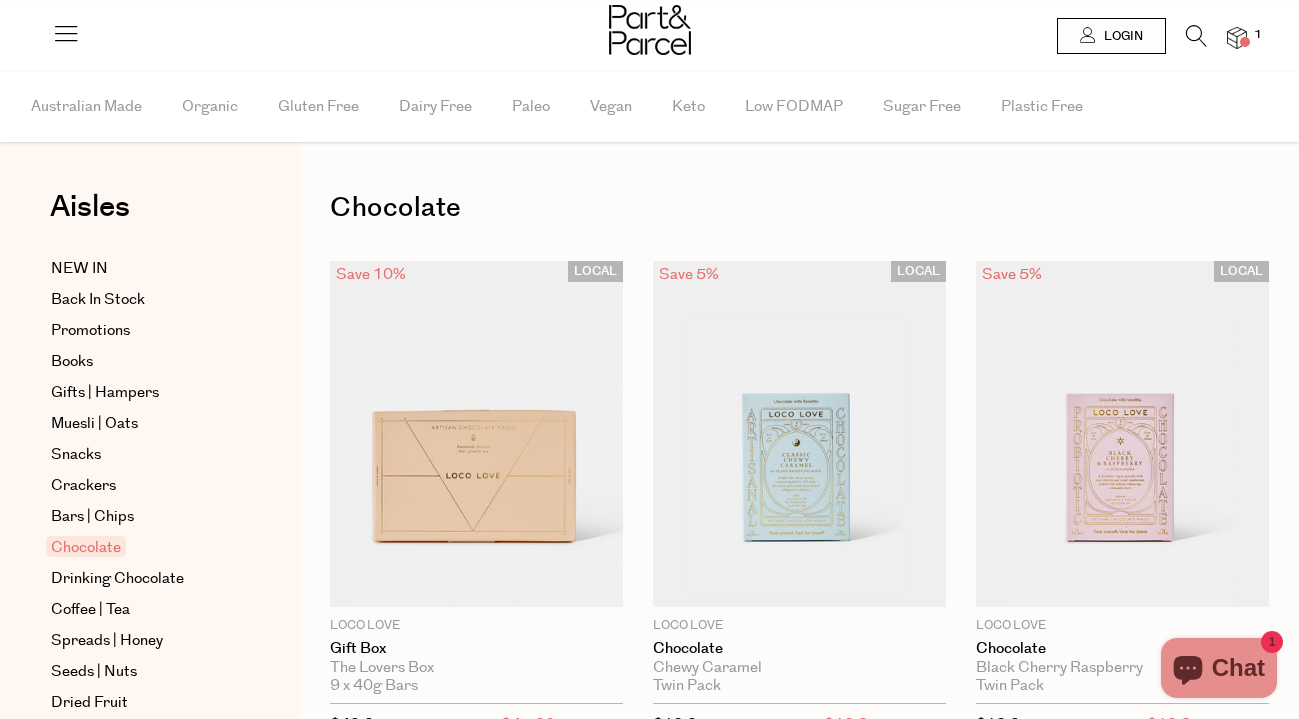 scroll, scrollTop: 210, scrollLeft: 0, axis: vertical 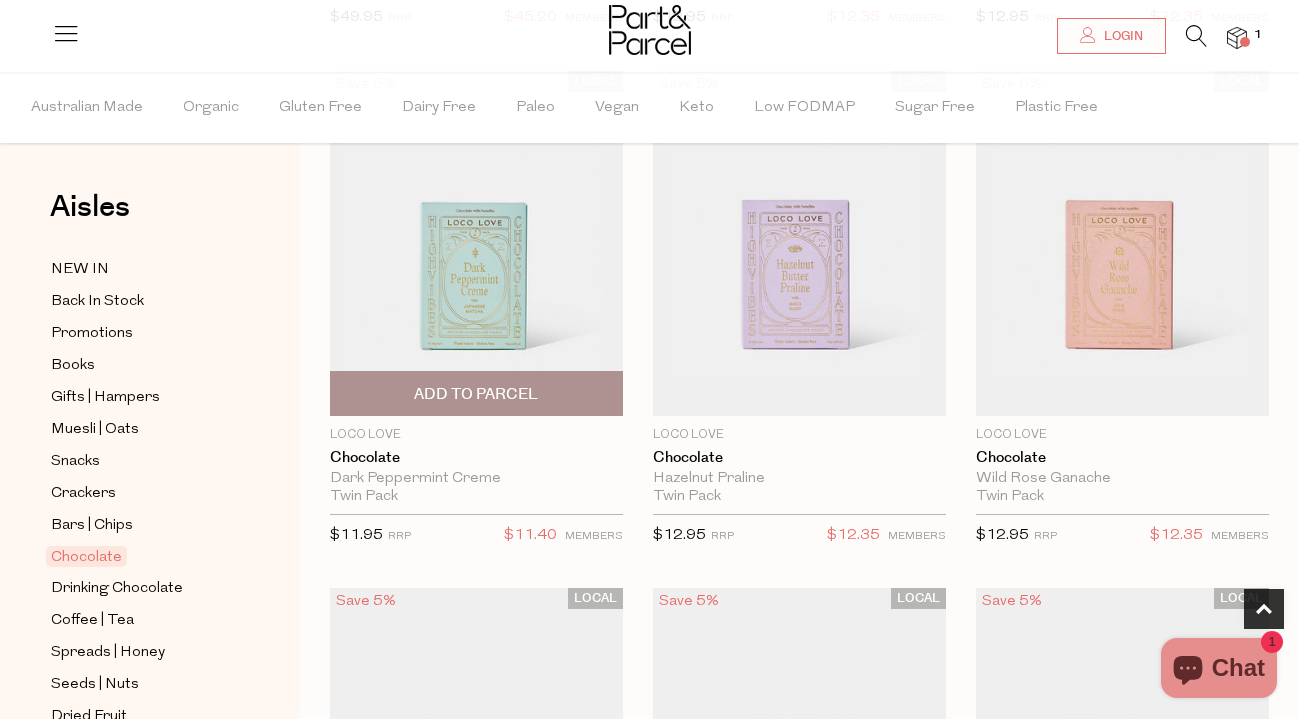 click on "Add To Parcel" at bounding box center [476, 393] 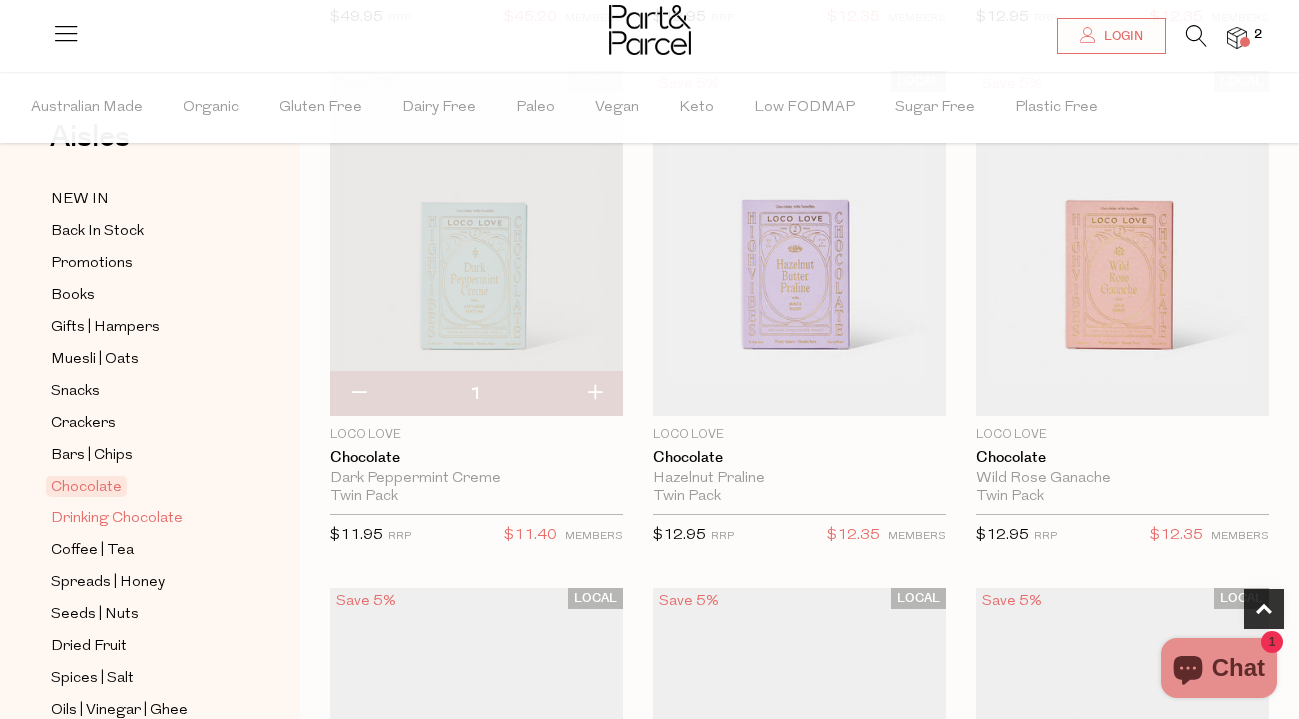 scroll, scrollTop: 78, scrollLeft: 0, axis: vertical 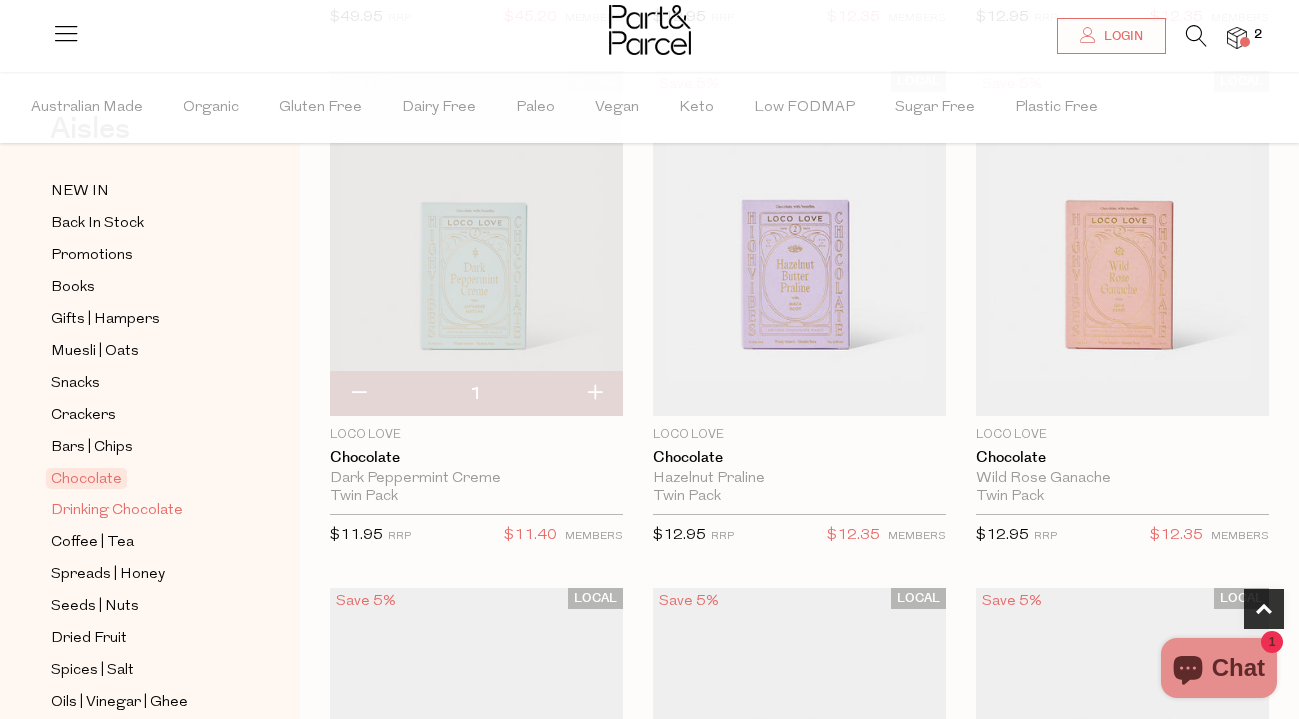 click on "Drinking Chocolate" at bounding box center [117, 511] 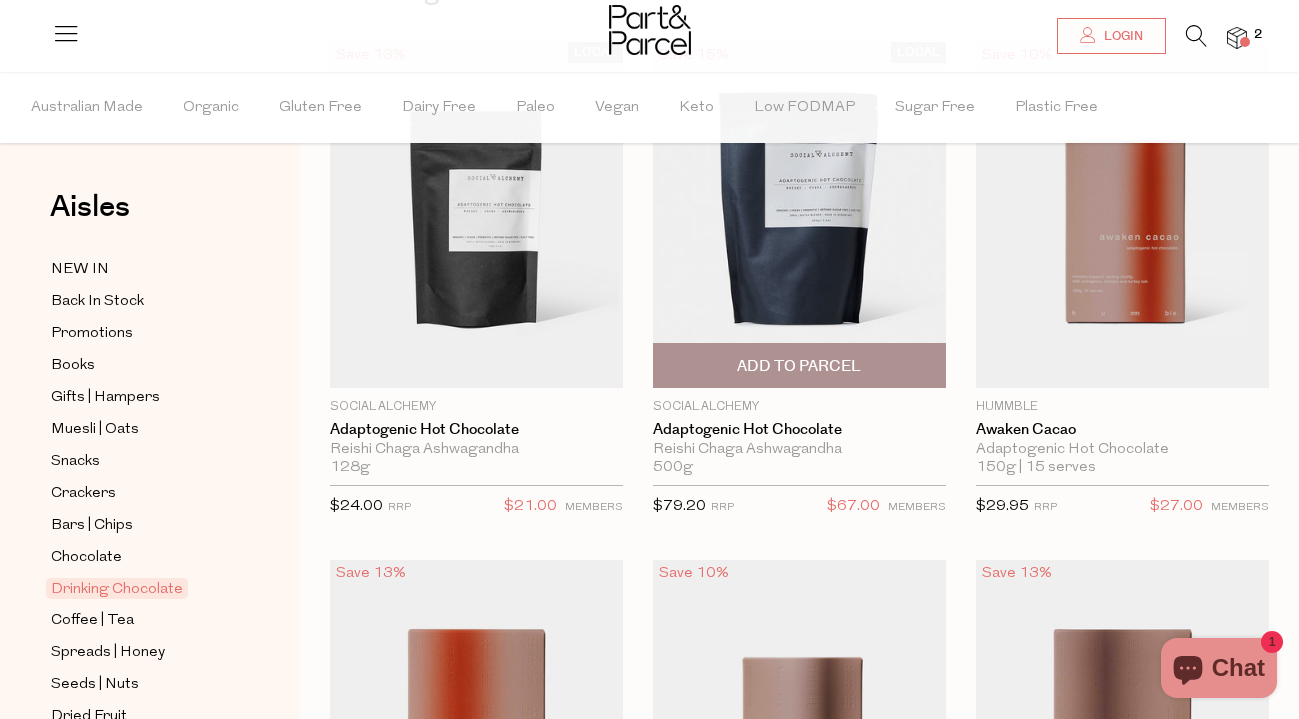 scroll, scrollTop: 243, scrollLeft: 0, axis: vertical 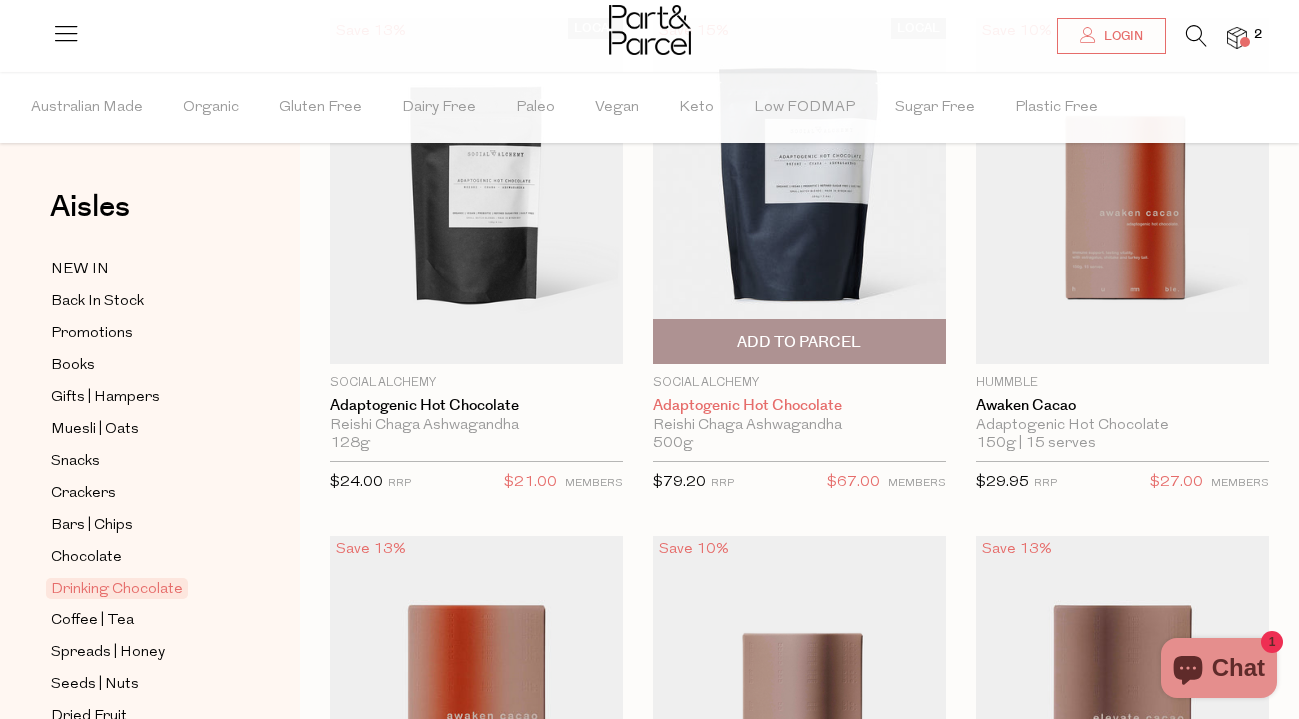 click on "Adaptogenic Hot Chocolate" at bounding box center [799, 406] 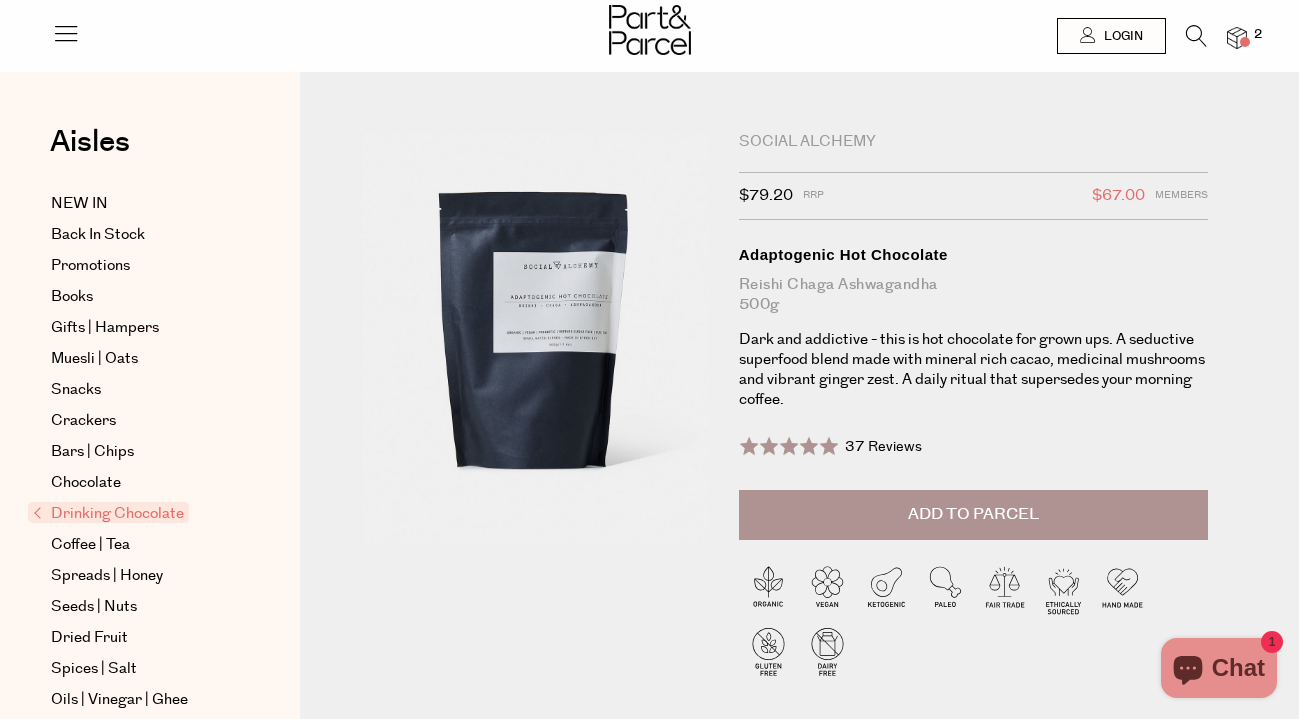 scroll, scrollTop: 0, scrollLeft: 0, axis: both 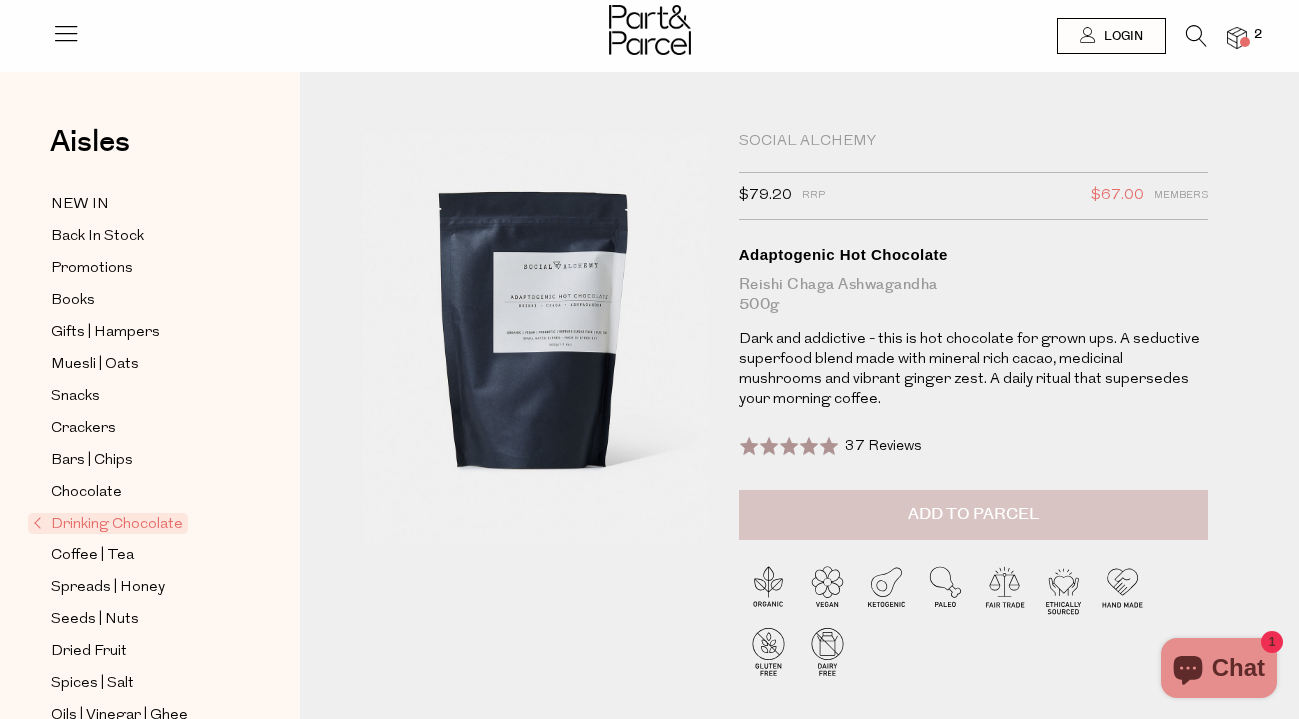 click on "Add to Parcel" at bounding box center (973, 514) 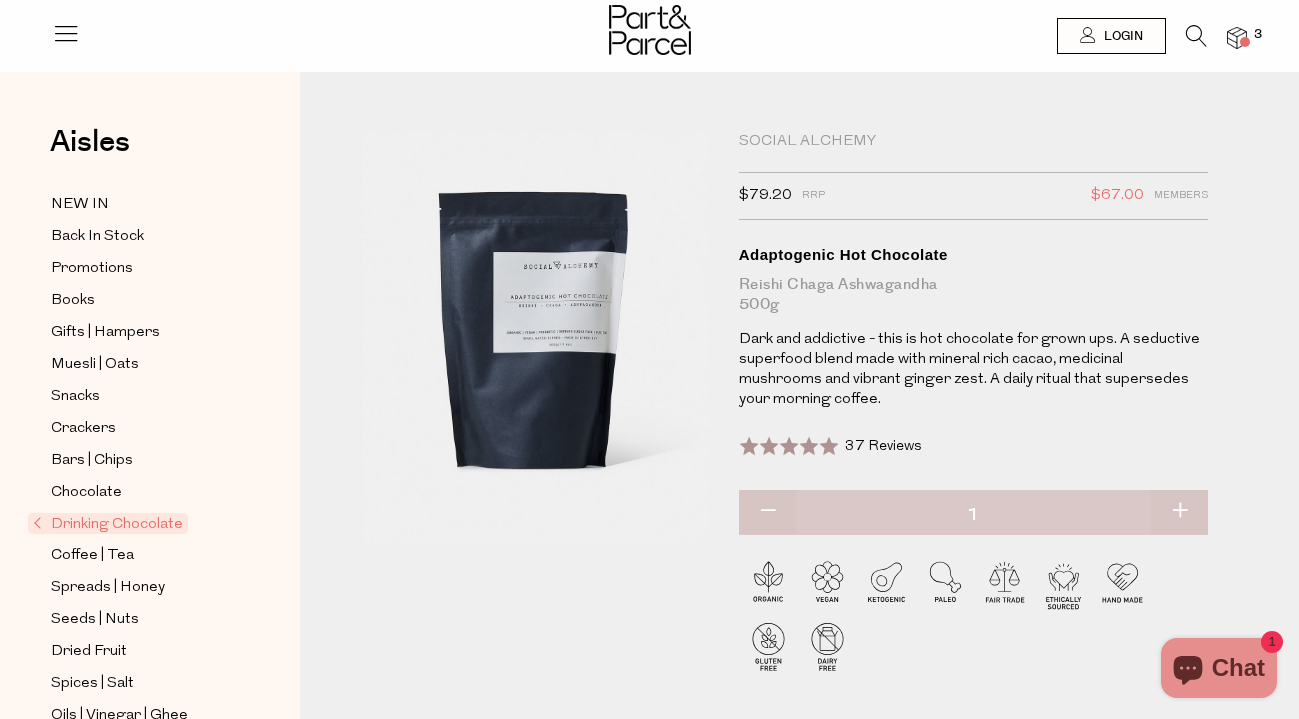 click at bounding box center (1237, 38) 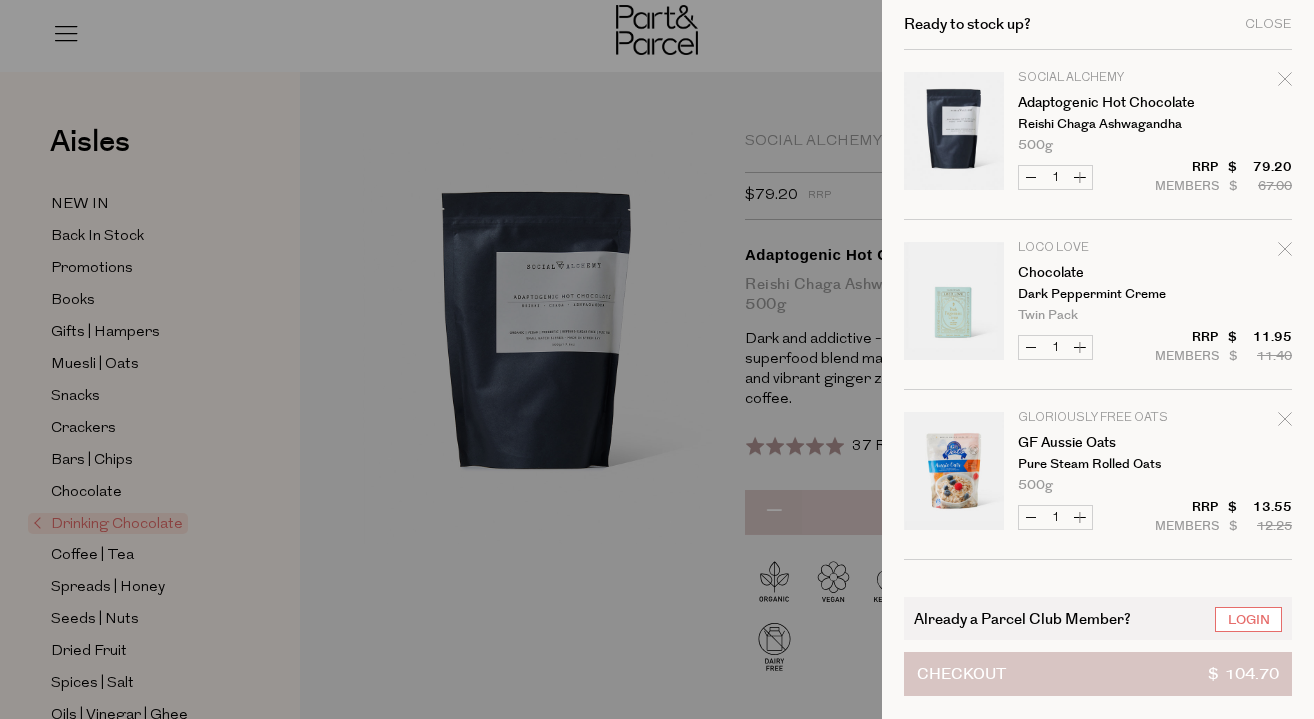 click on "Checkout $ 104.70" at bounding box center (1098, 674) 